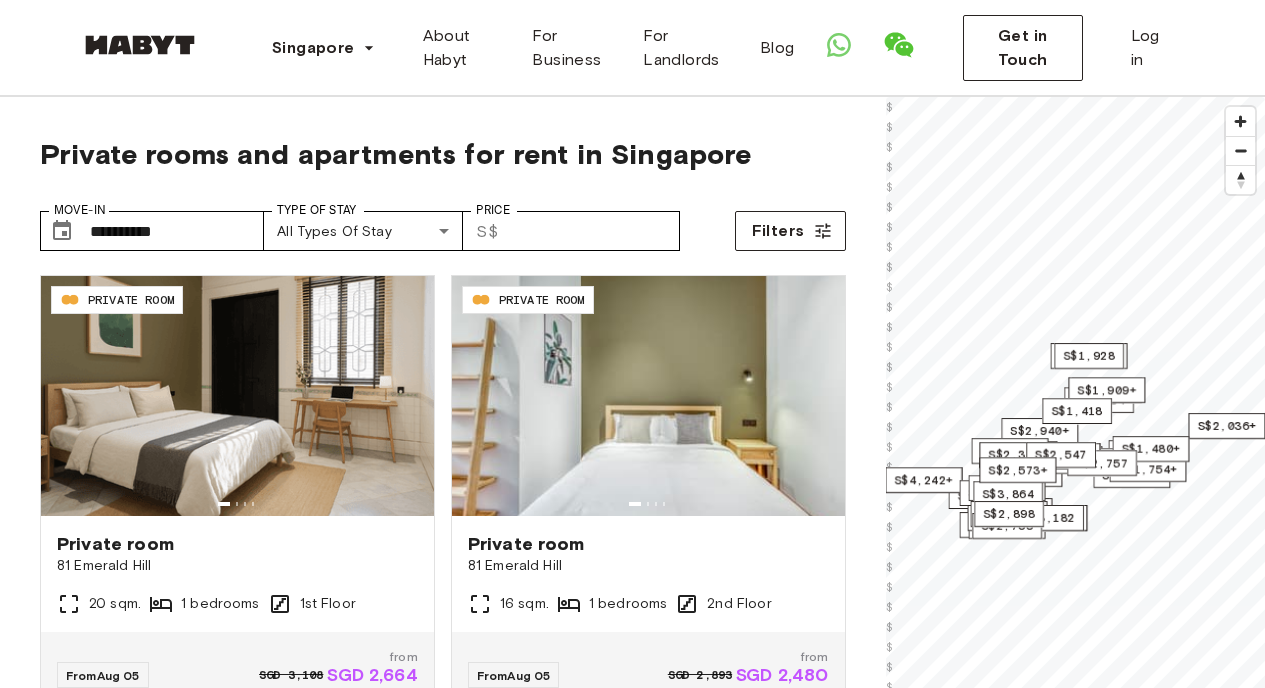 scroll, scrollTop: 0, scrollLeft: 0, axis: both 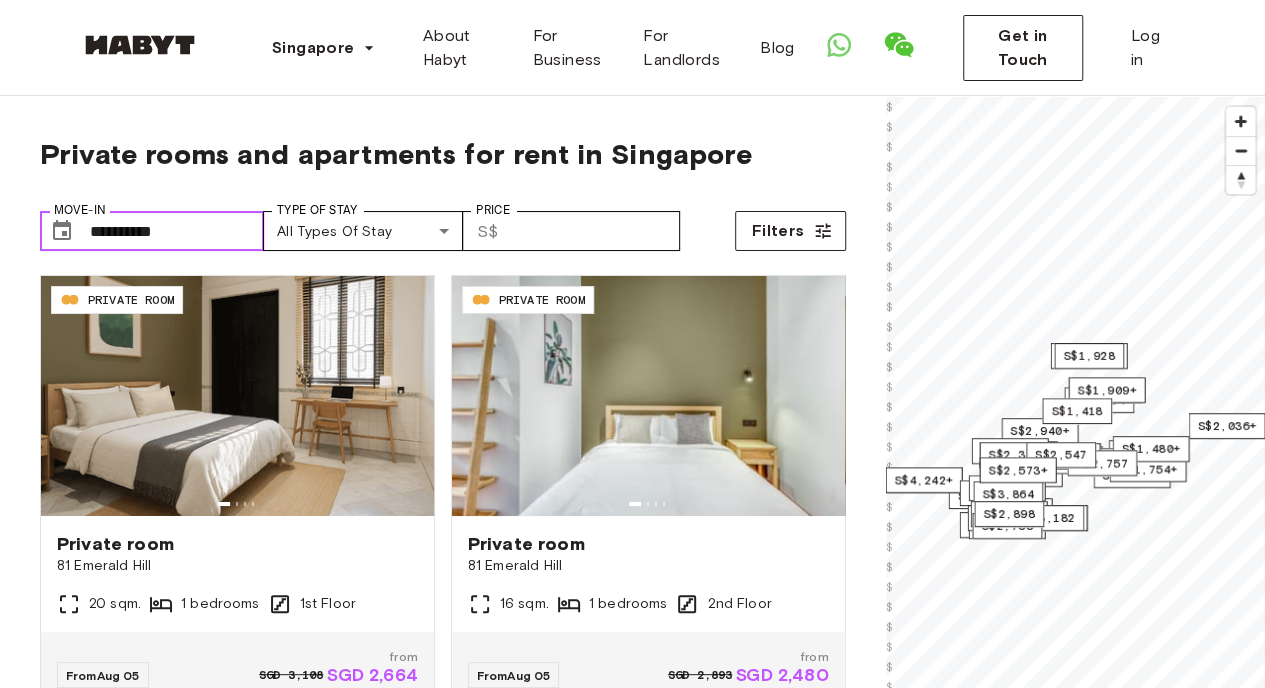 drag, startPoint x: 0, startPoint y: 0, endPoint x: 225, endPoint y: 235, distance: 325.34598 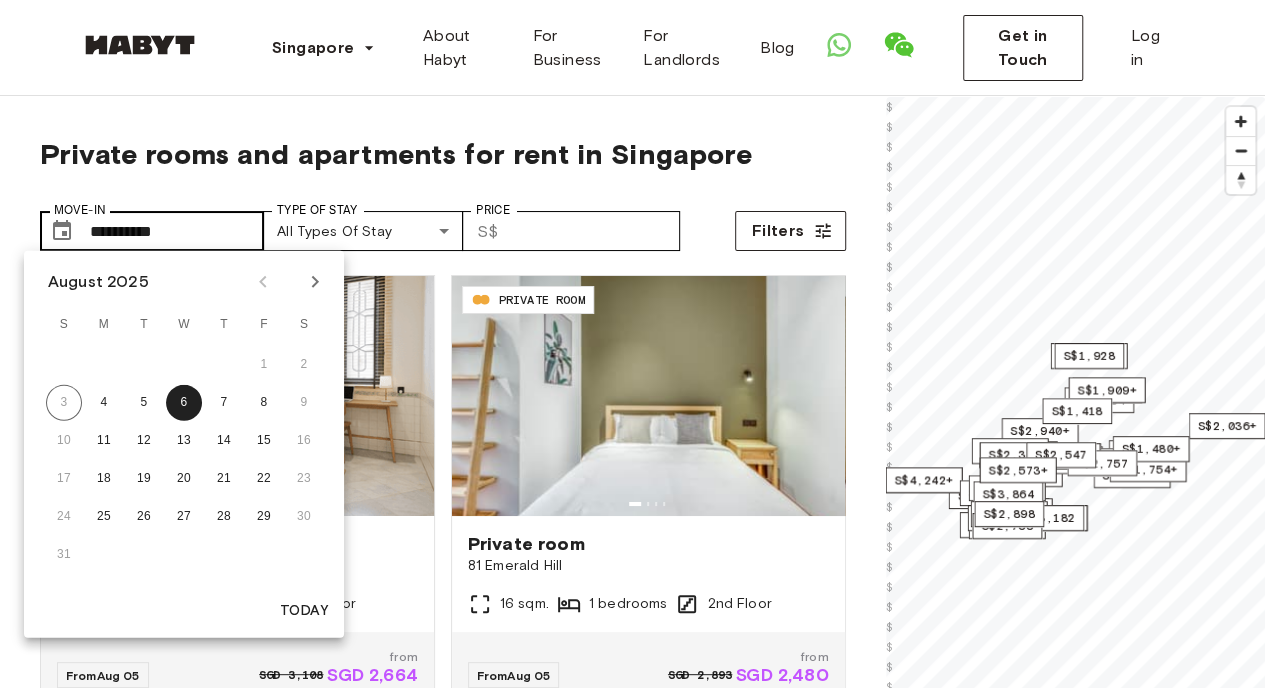scroll, scrollTop: 0, scrollLeft: 0, axis: both 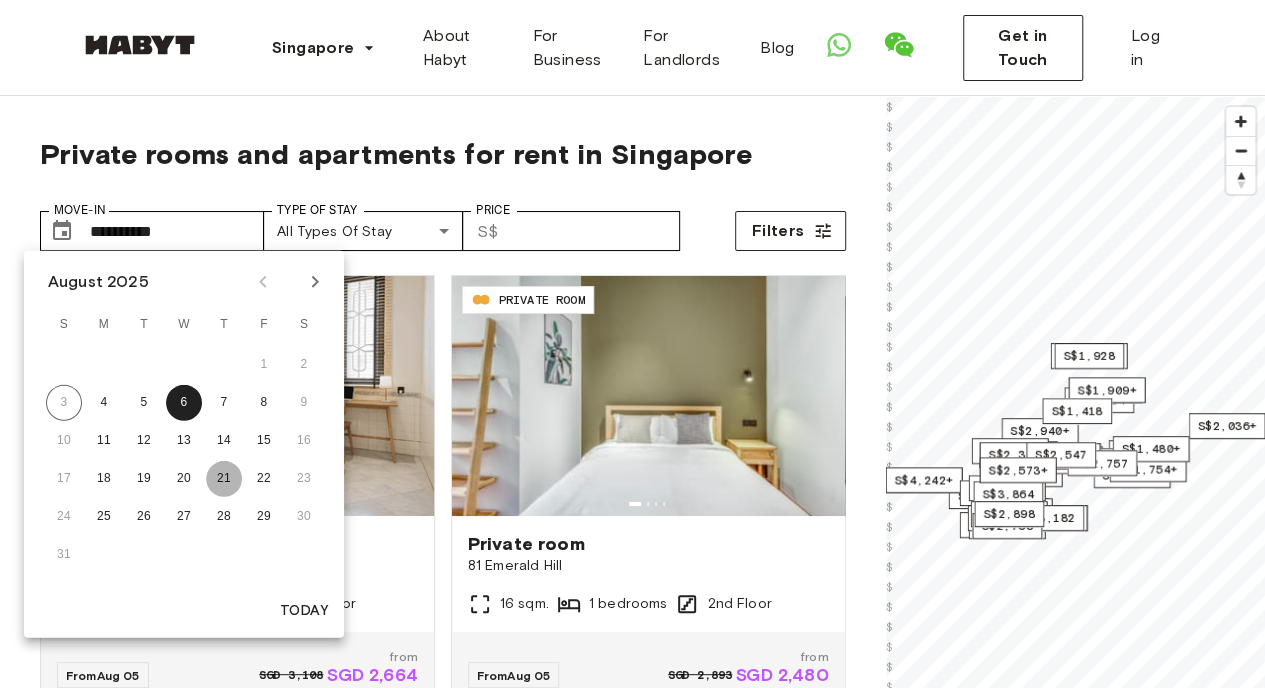 click on "21" at bounding box center [224, 479] 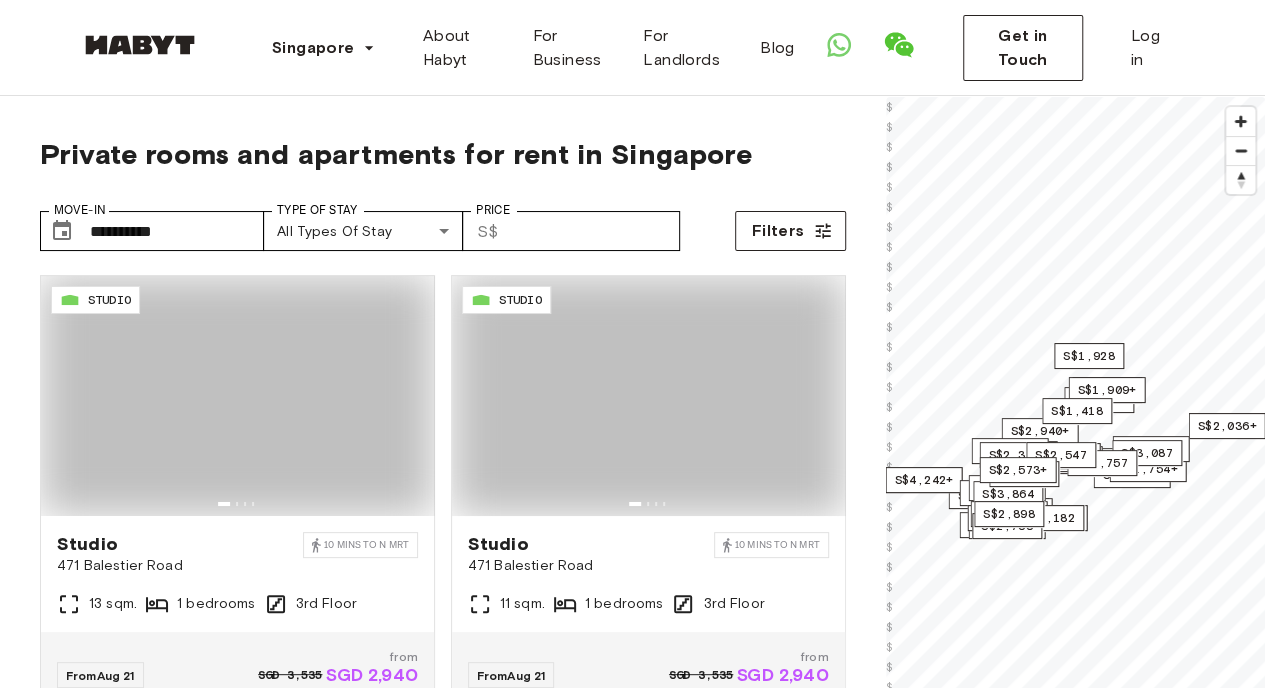 type on "**********" 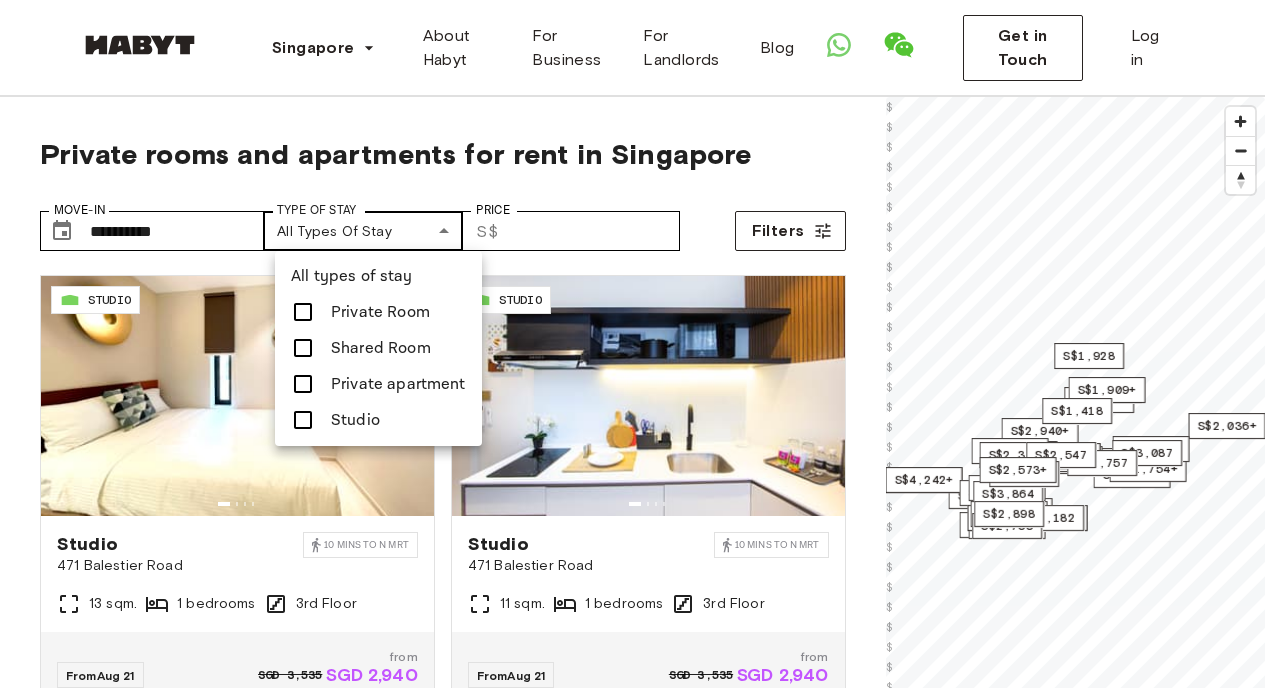 click on "**********" at bounding box center [640, 2384] 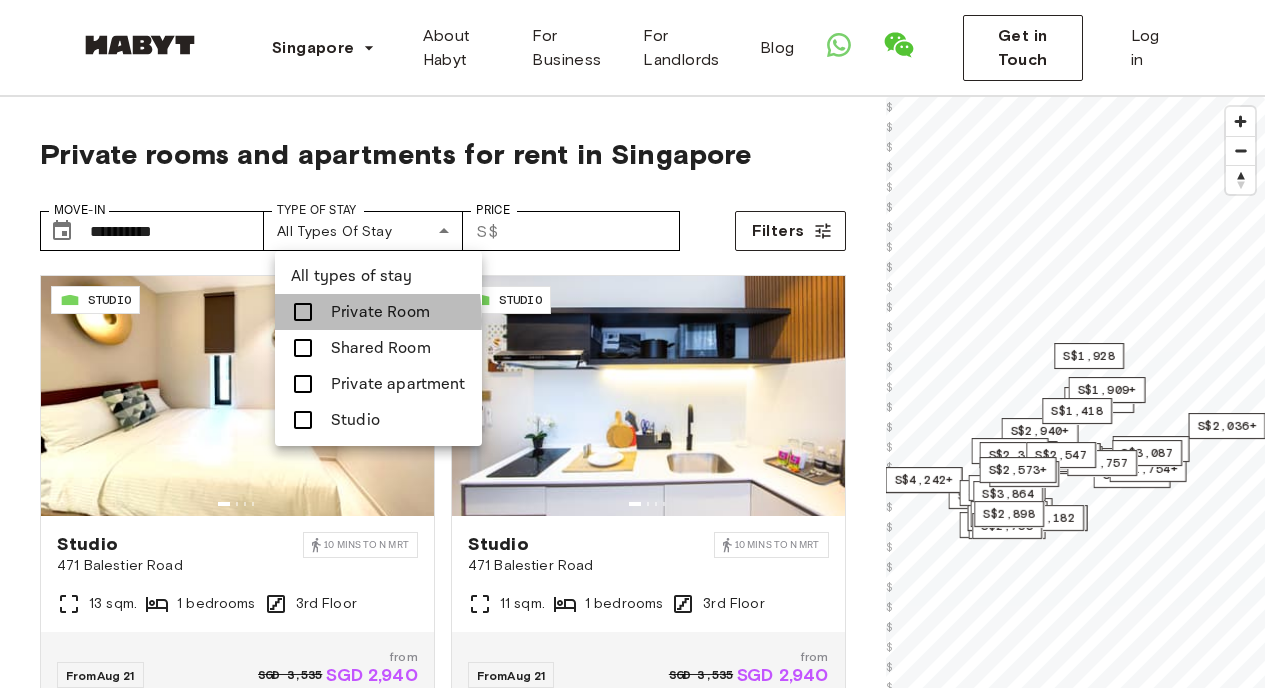 click at bounding box center (303, 312) 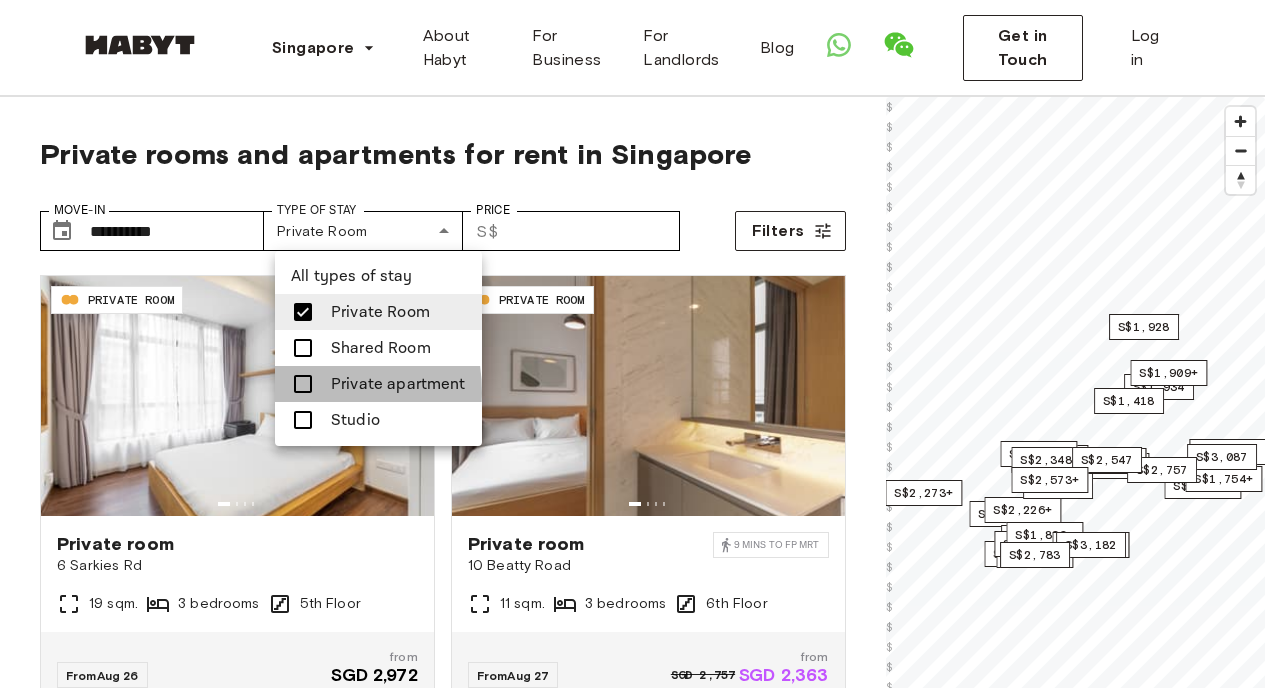 click at bounding box center [303, 384] 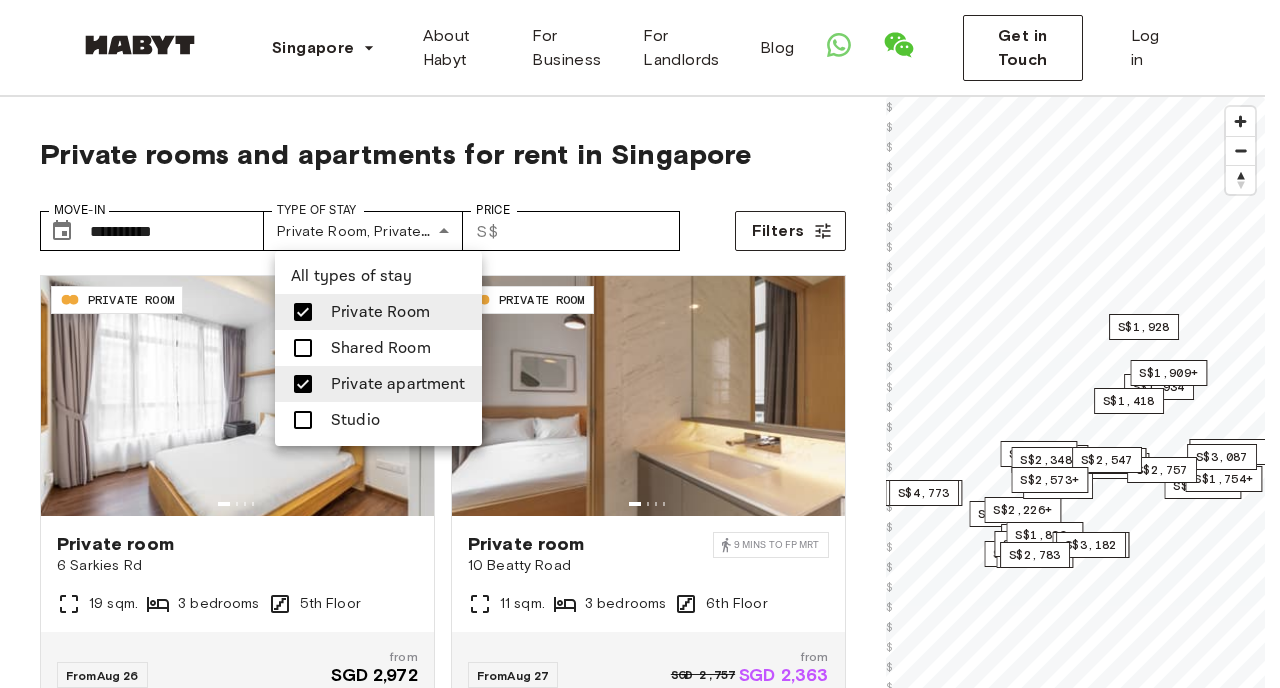 click at bounding box center (303, 420) 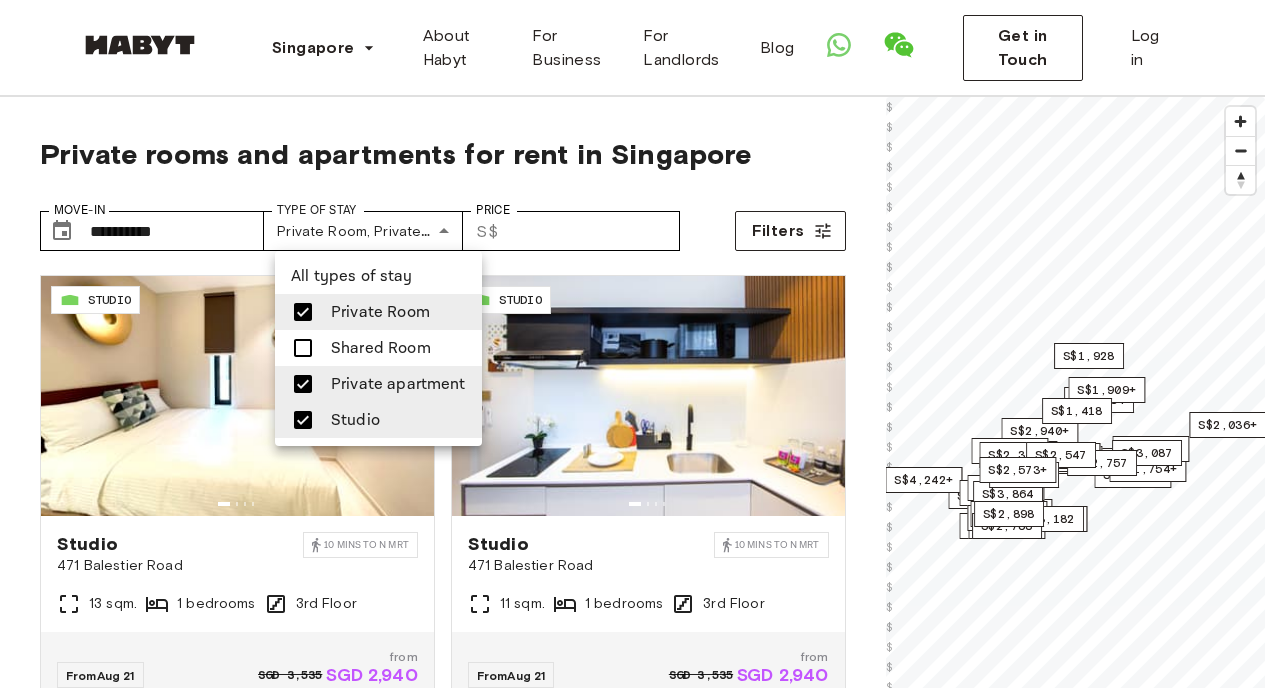 click at bounding box center (640, 344) 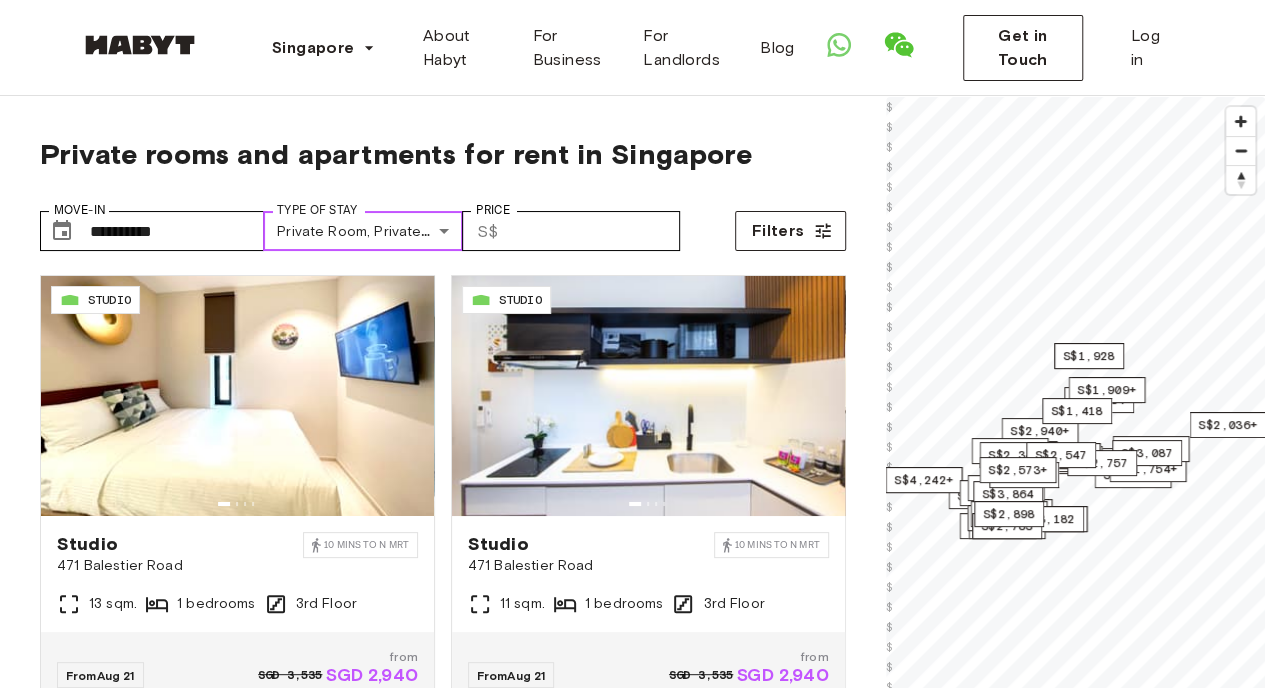 scroll, scrollTop: 1, scrollLeft: 0, axis: vertical 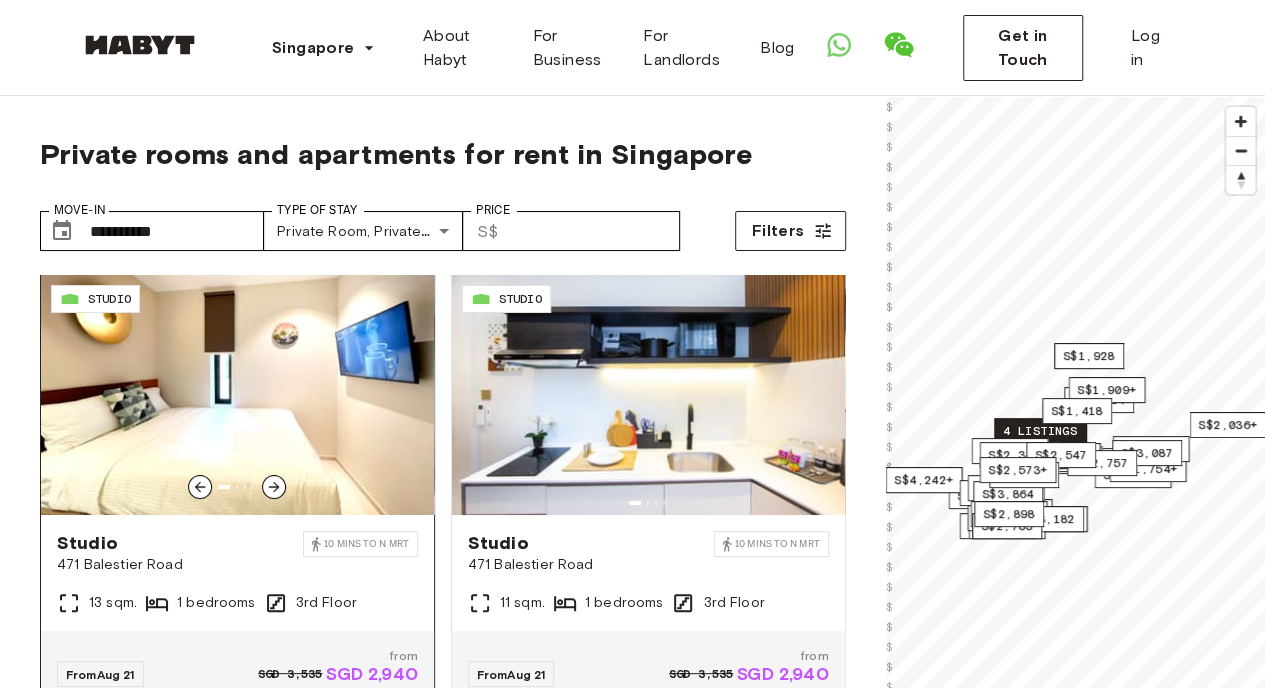 click 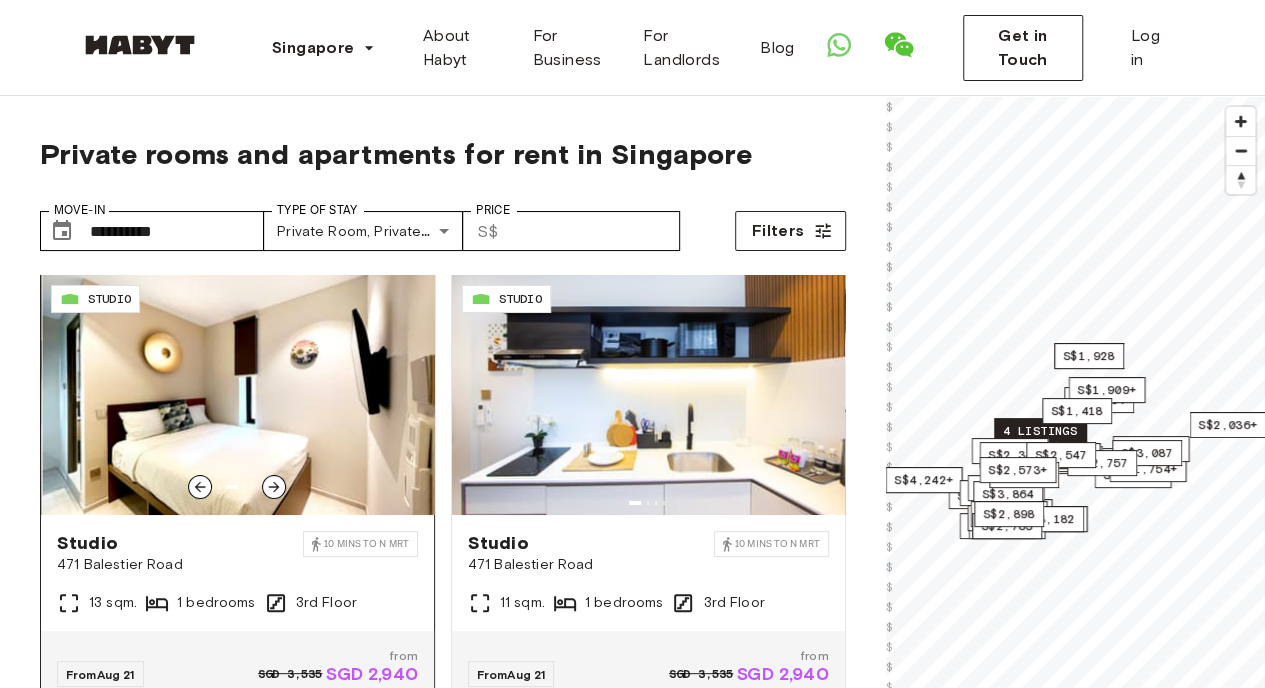 click 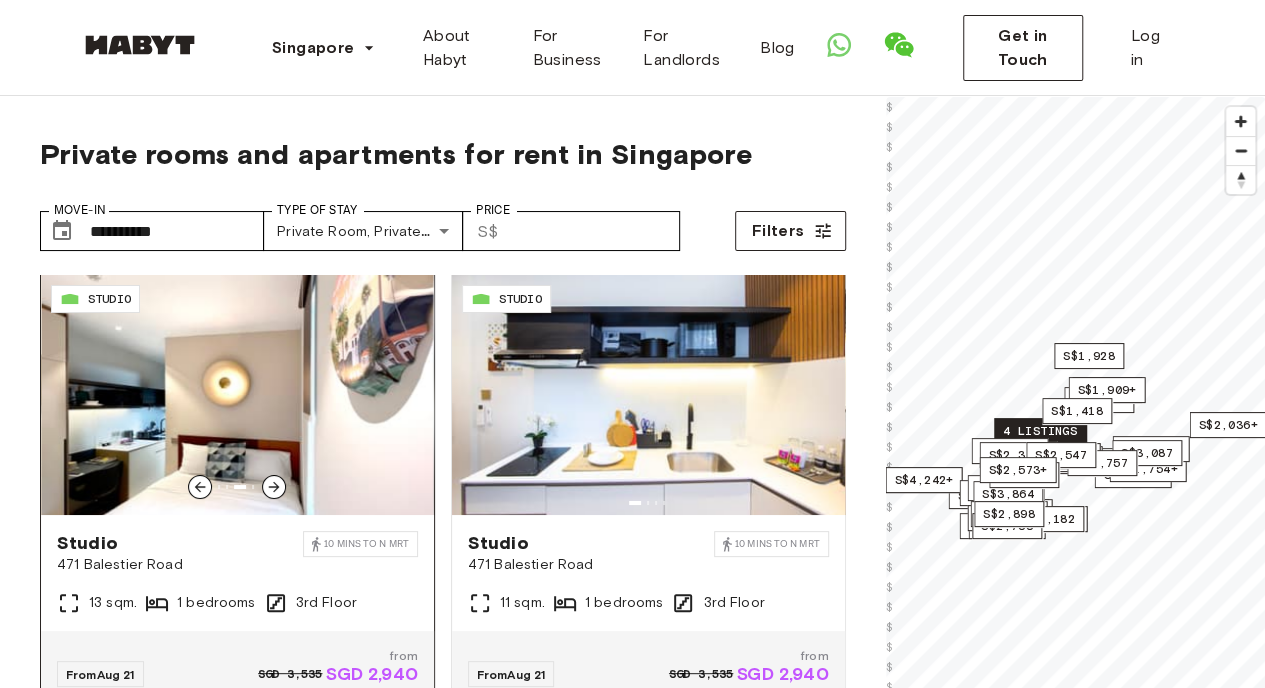 click 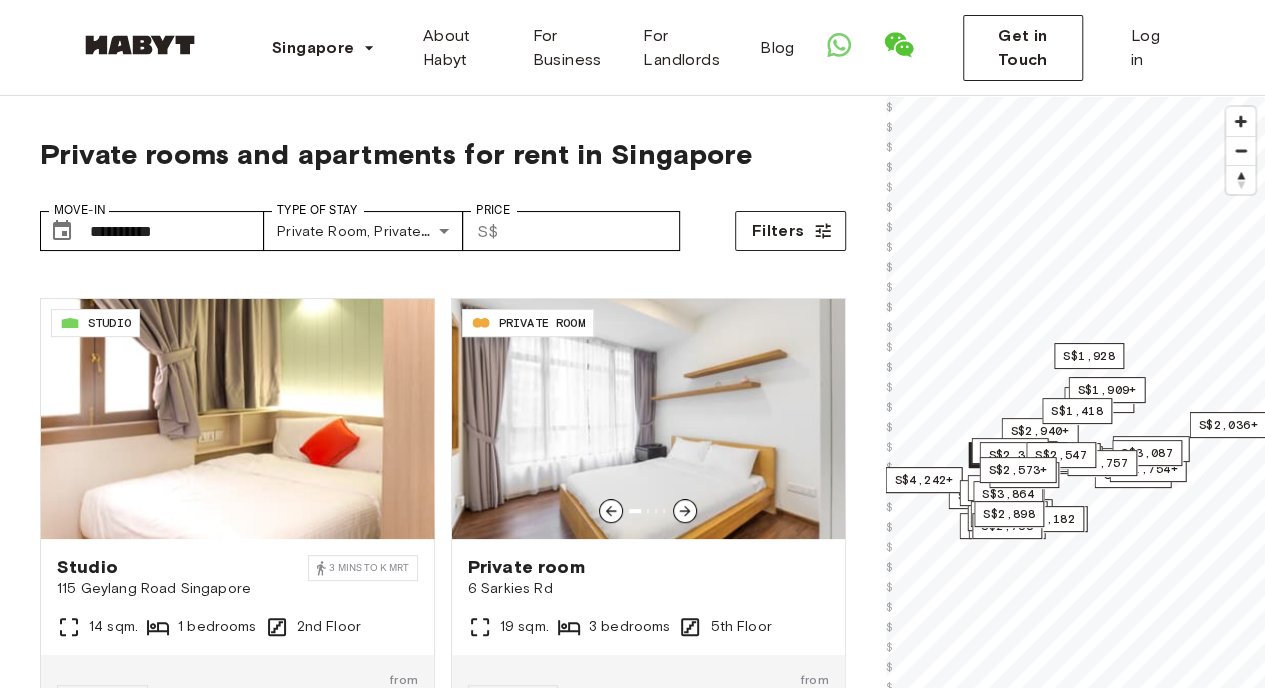 scroll, scrollTop: 525, scrollLeft: 0, axis: vertical 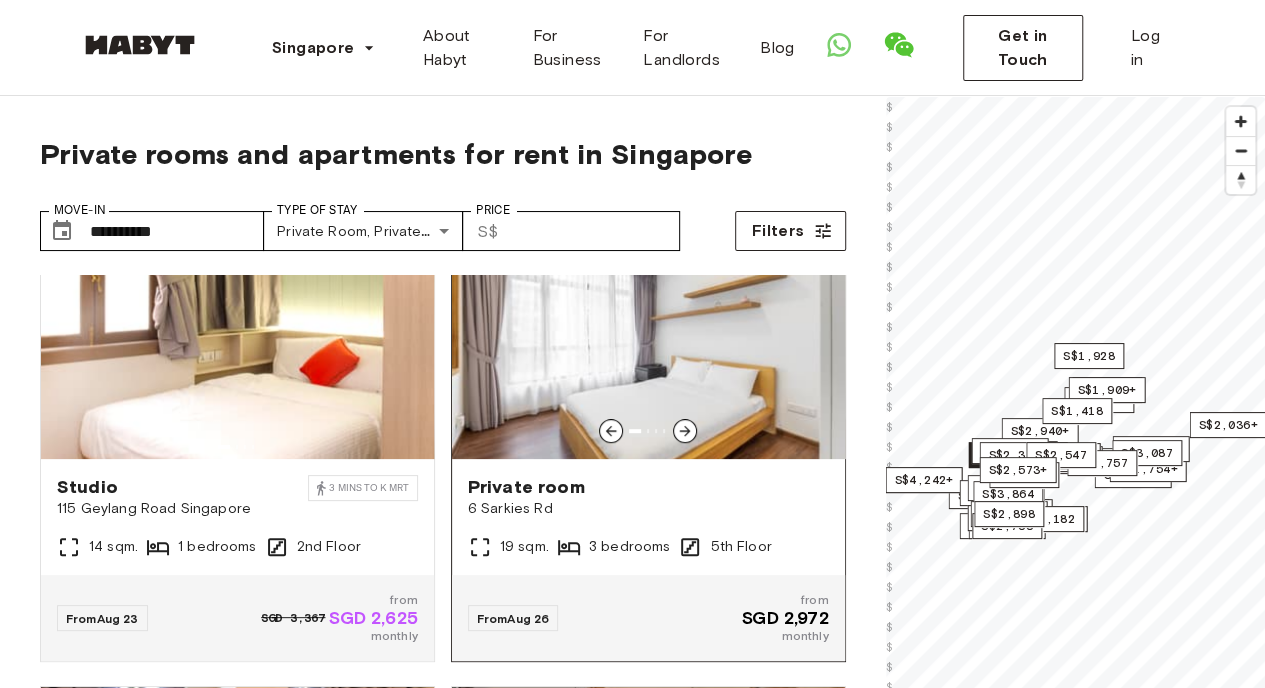 click 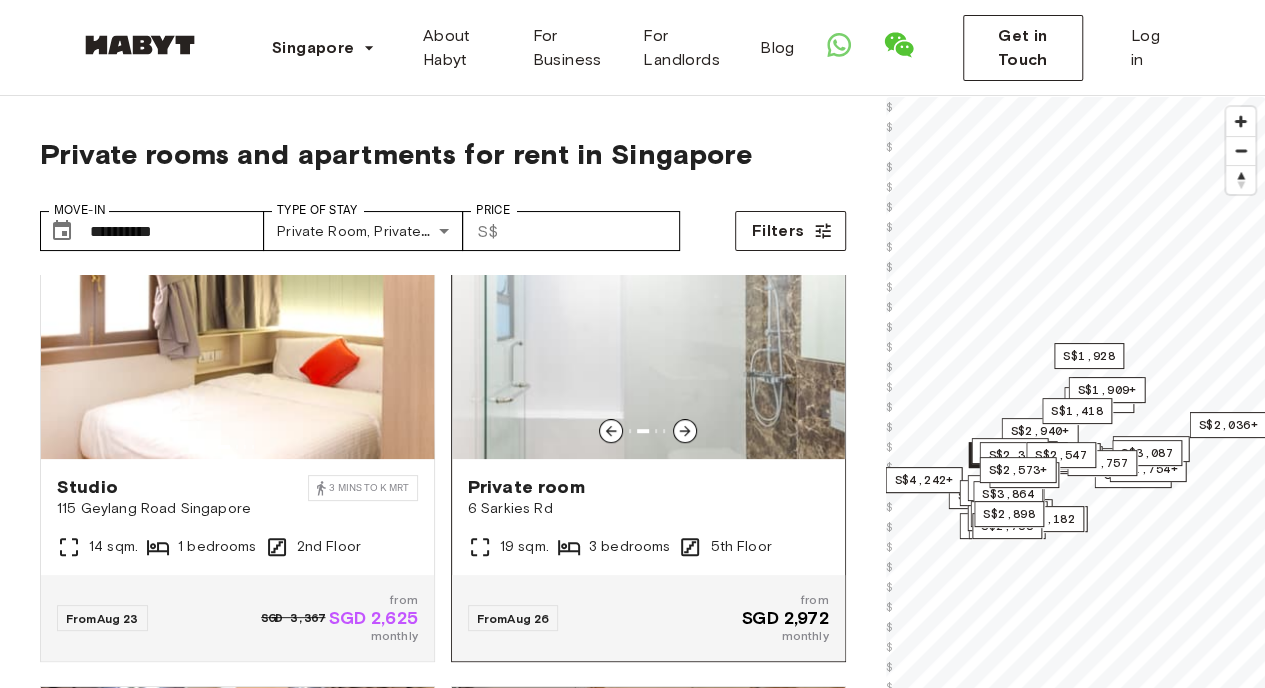 click 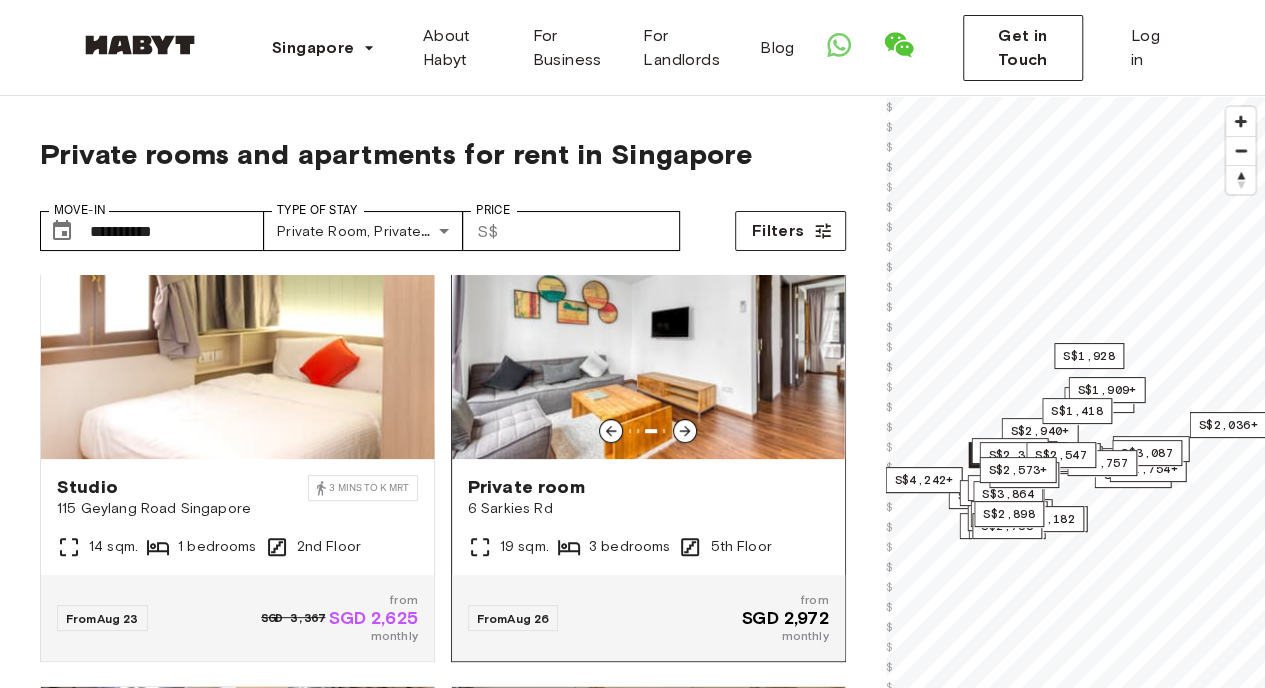 click 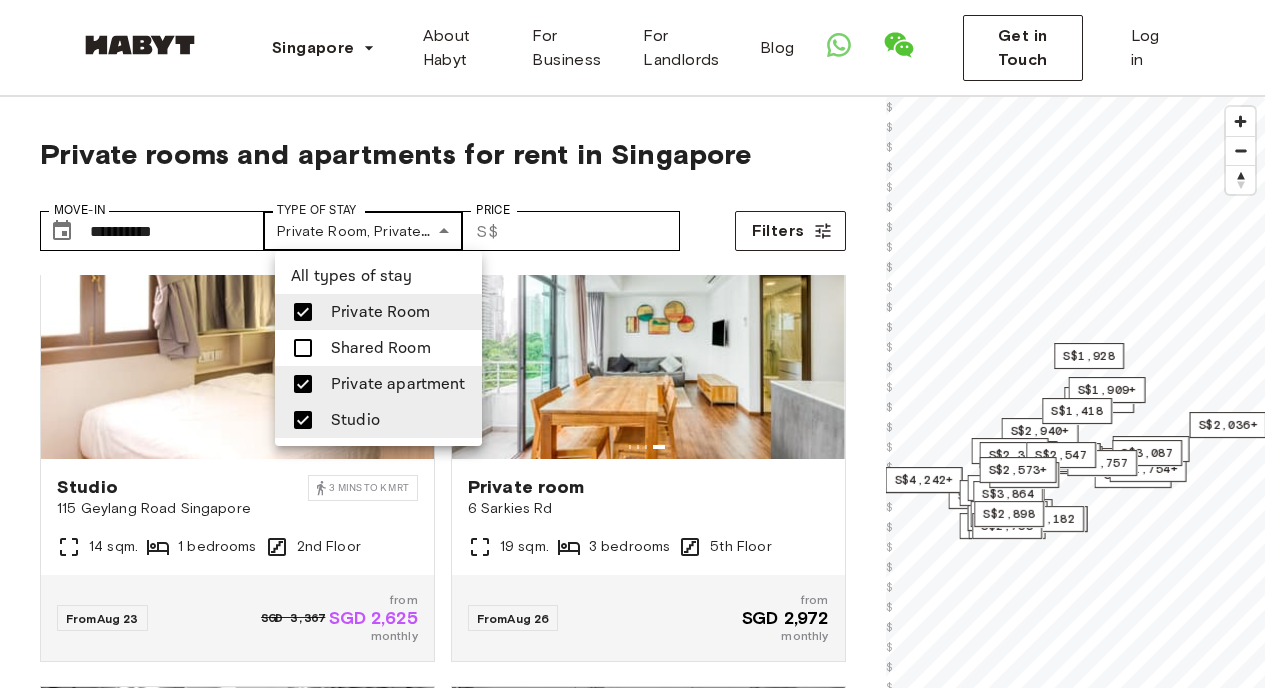 click on "**********" at bounding box center (640, 2384) 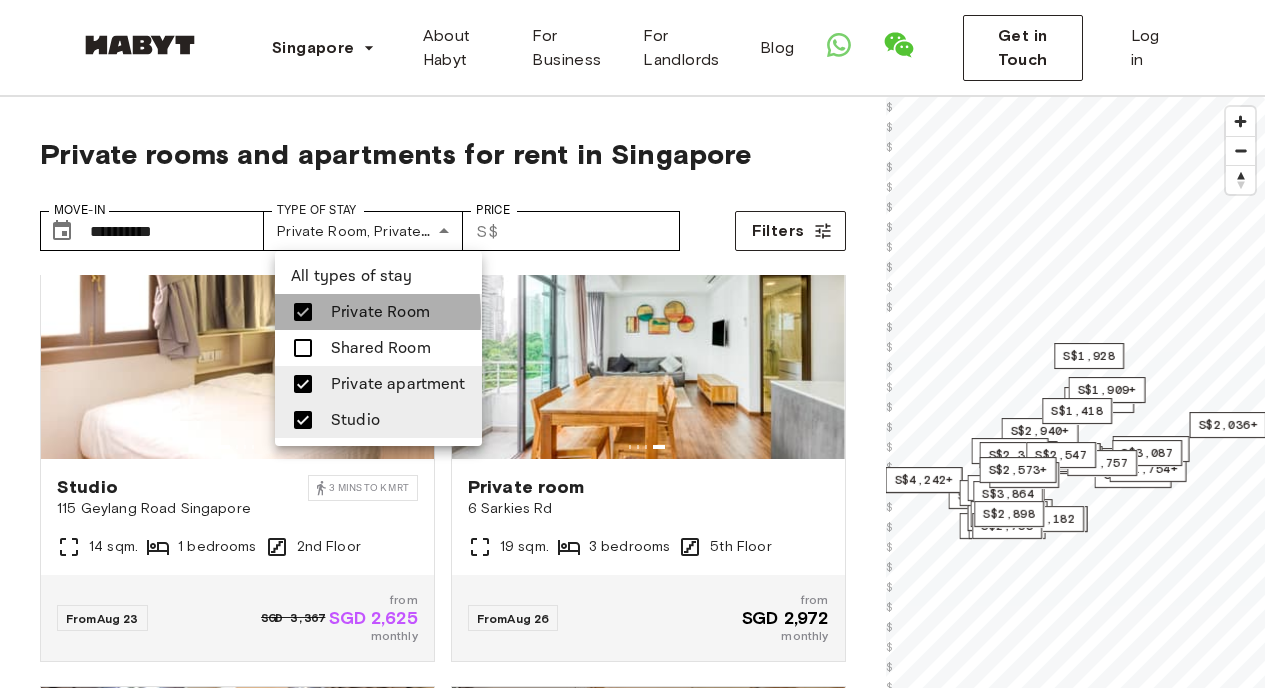 click at bounding box center [303, 312] 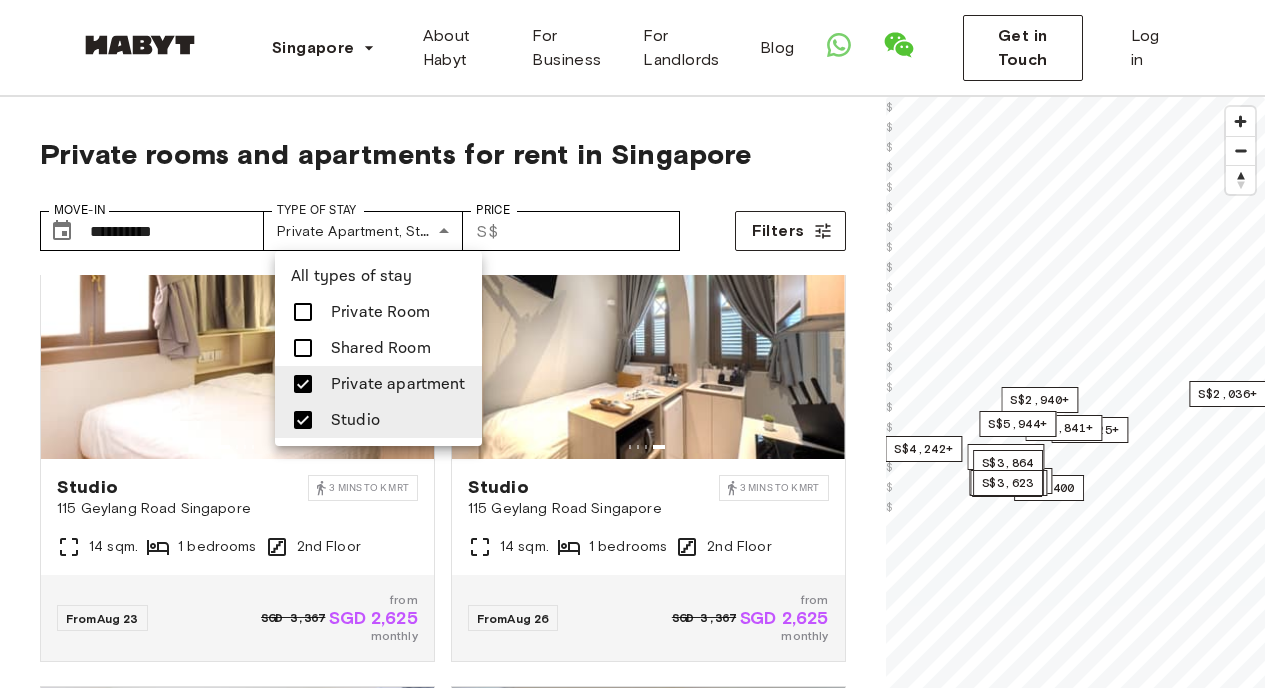click at bounding box center (640, 344) 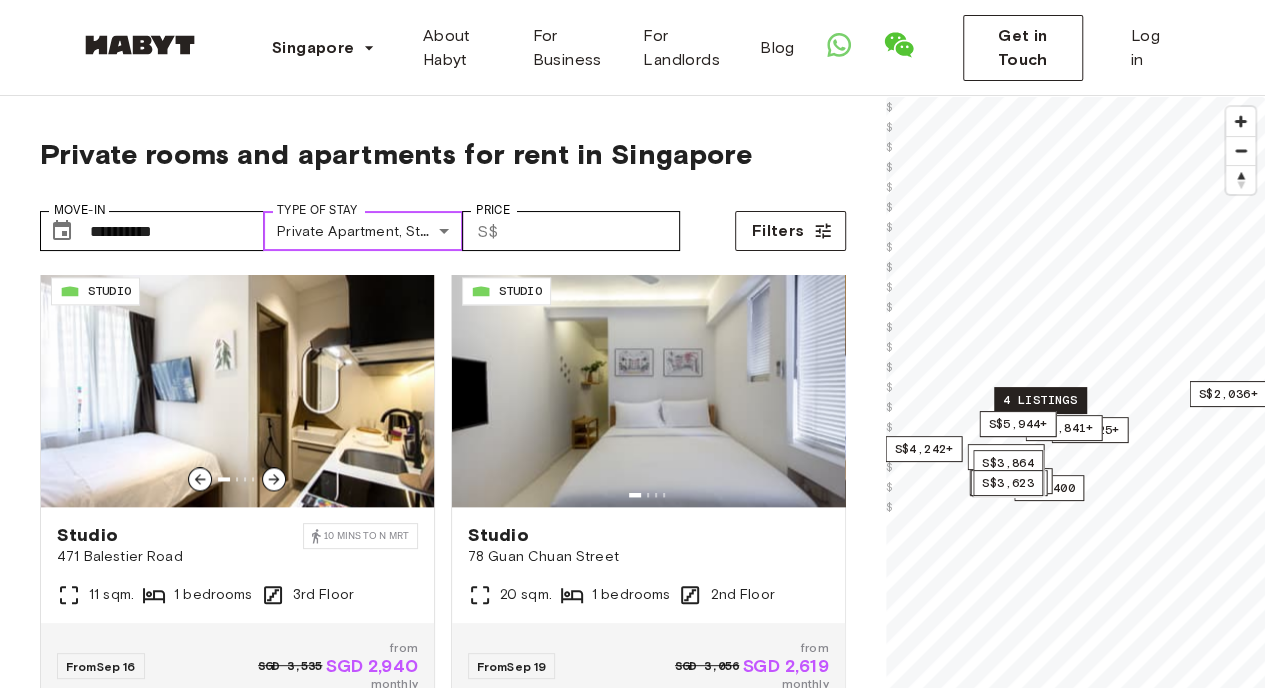 scroll, scrollTop: 1402, scrollLeft: 0, axis: vertical 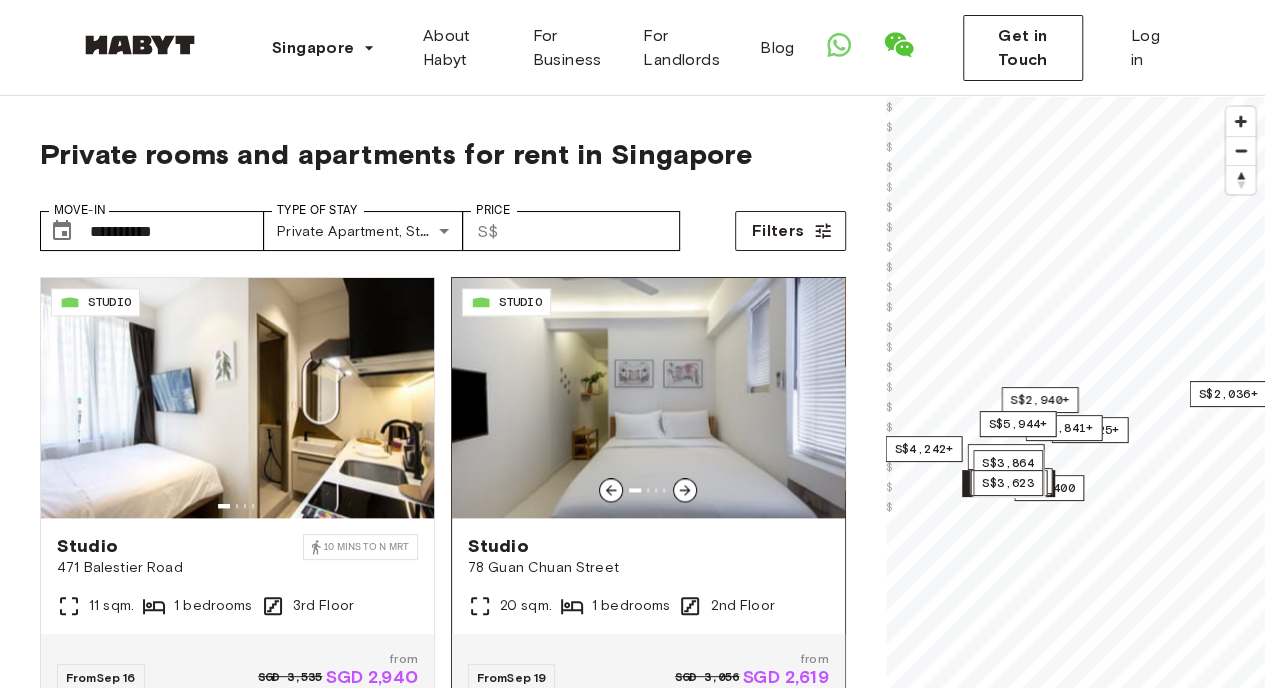 click 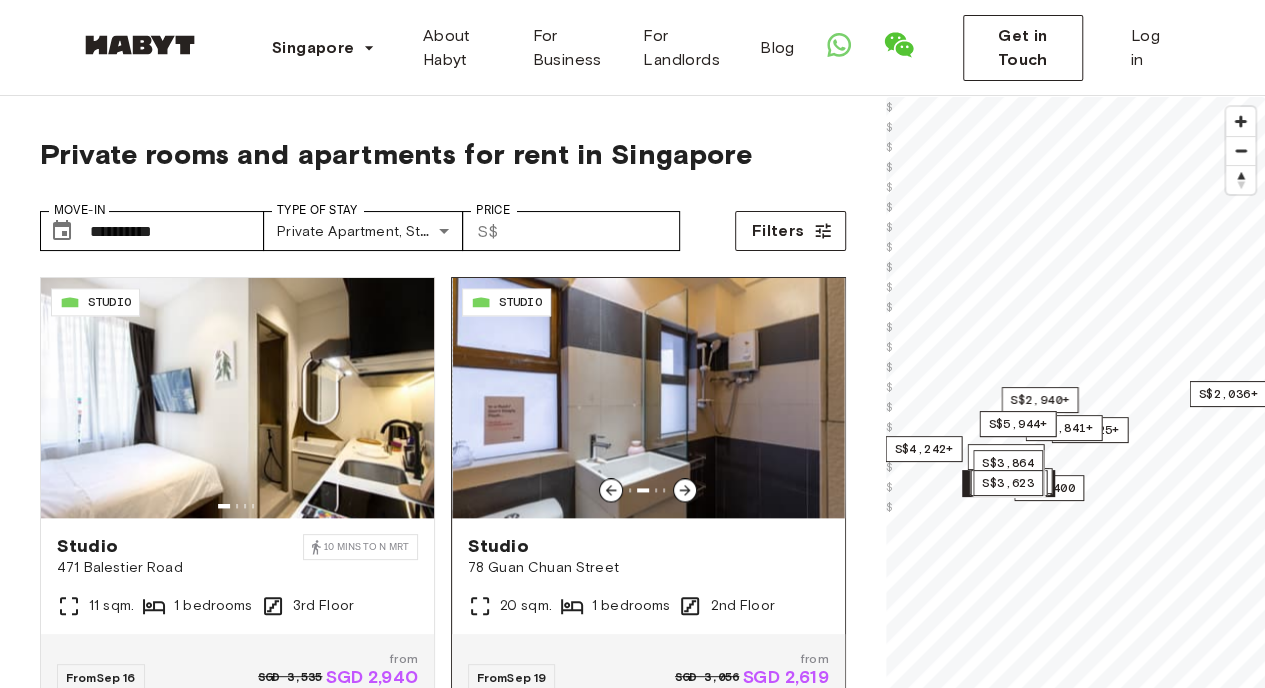click 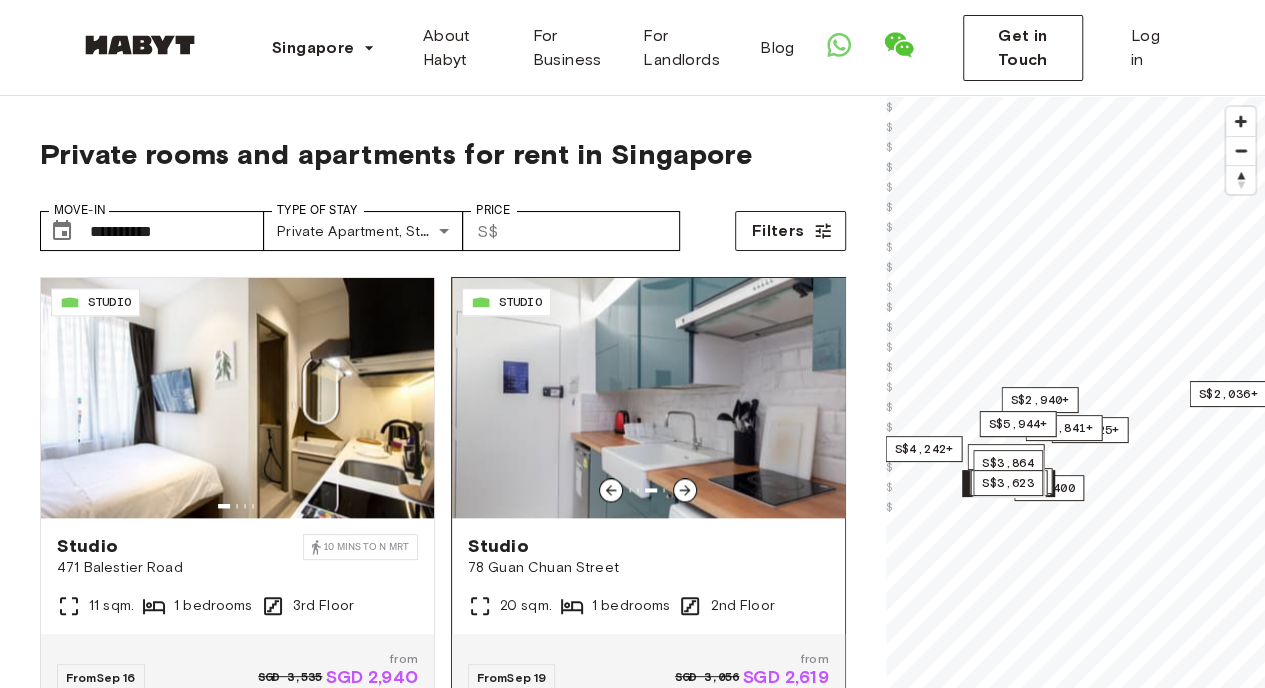 click 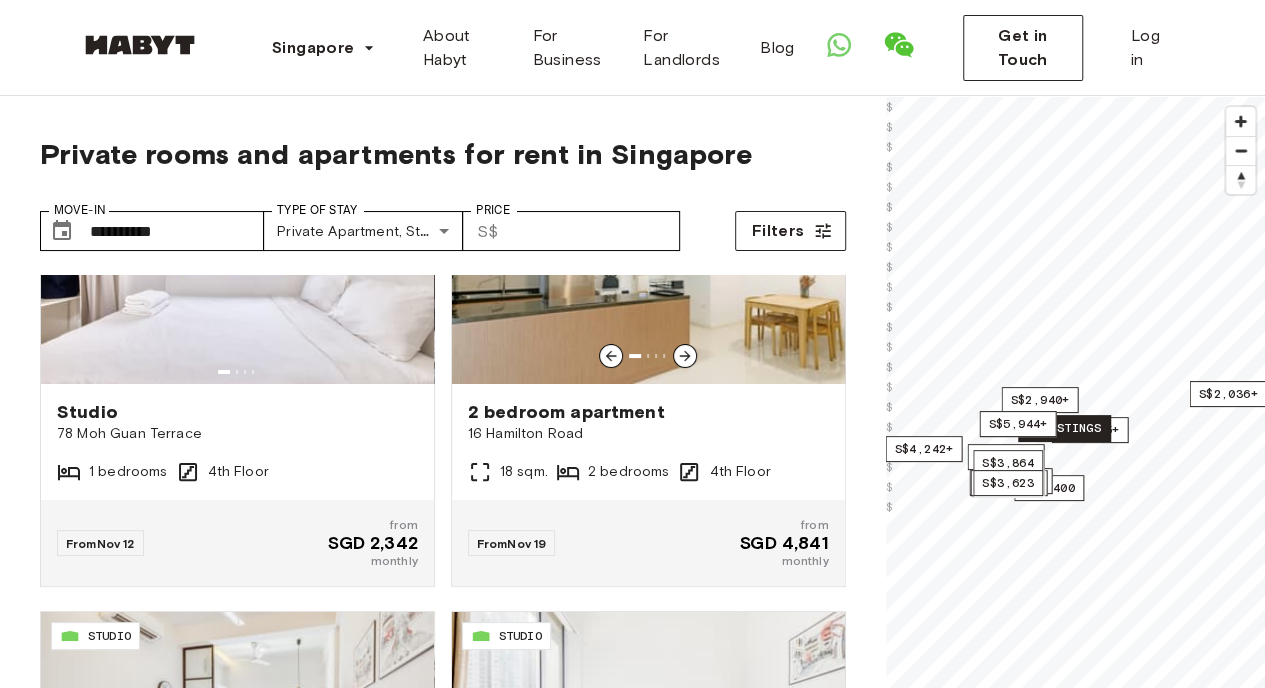scroll, scrollTop: 4090, scrollLeft: 0, axis: vertical 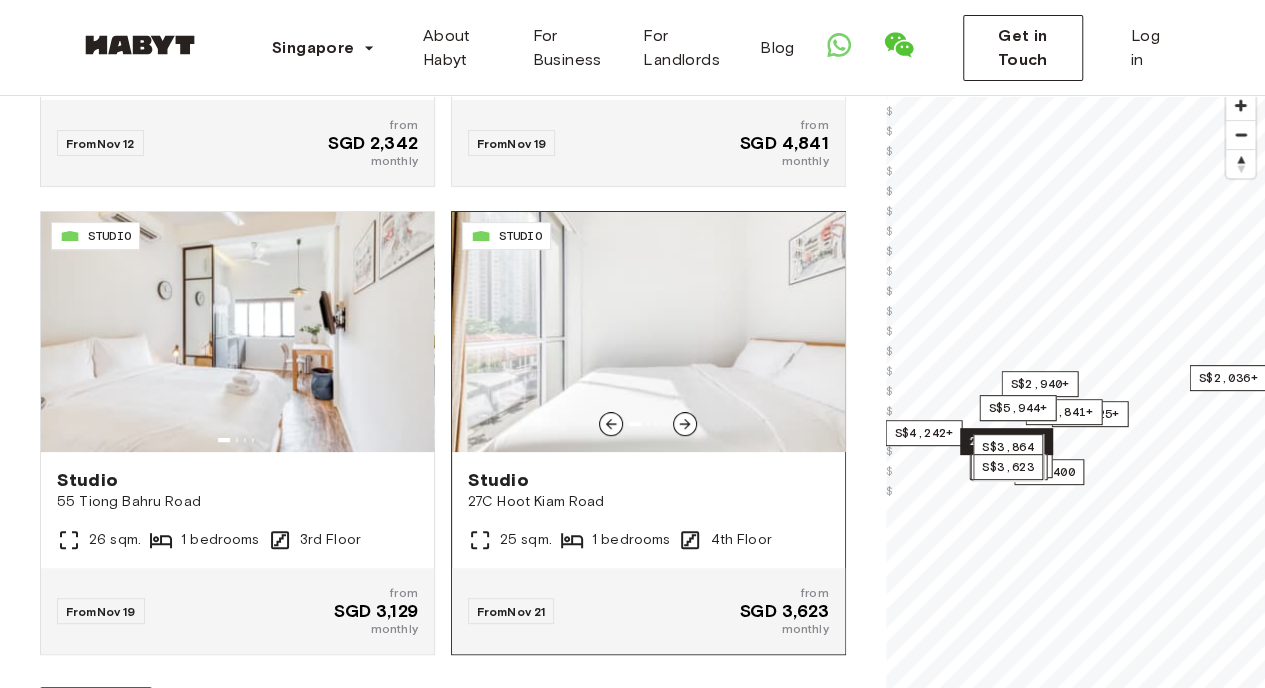 click 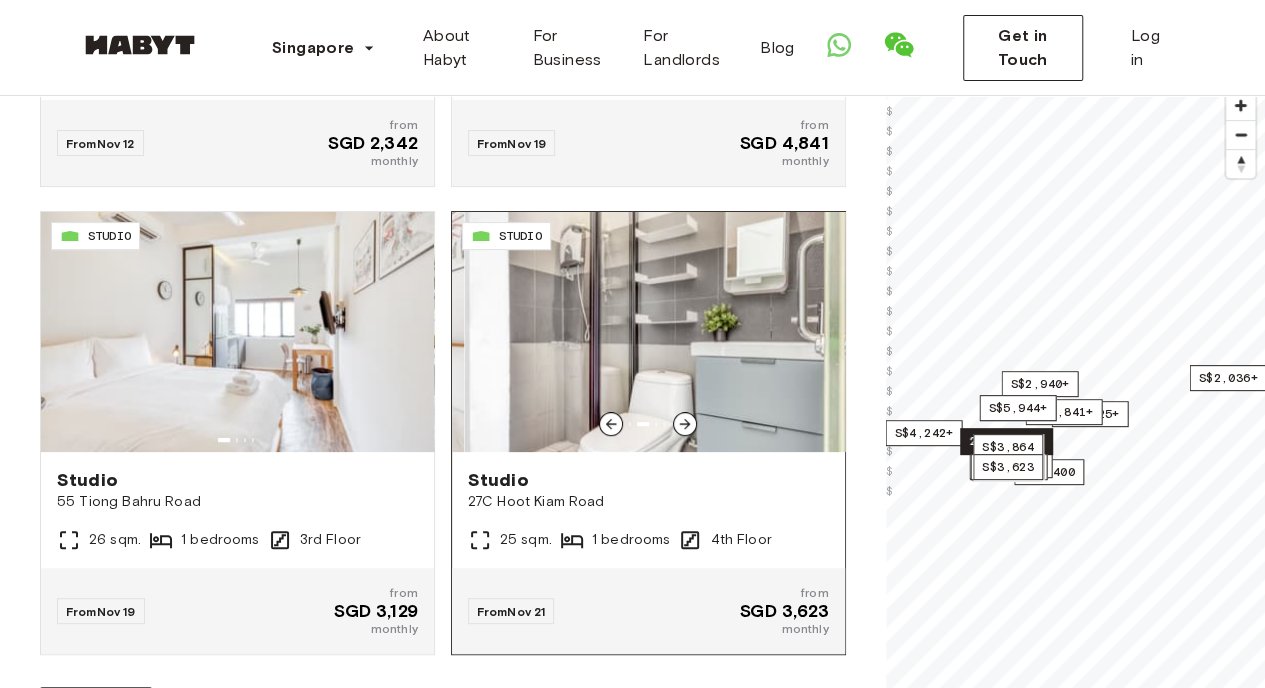 click 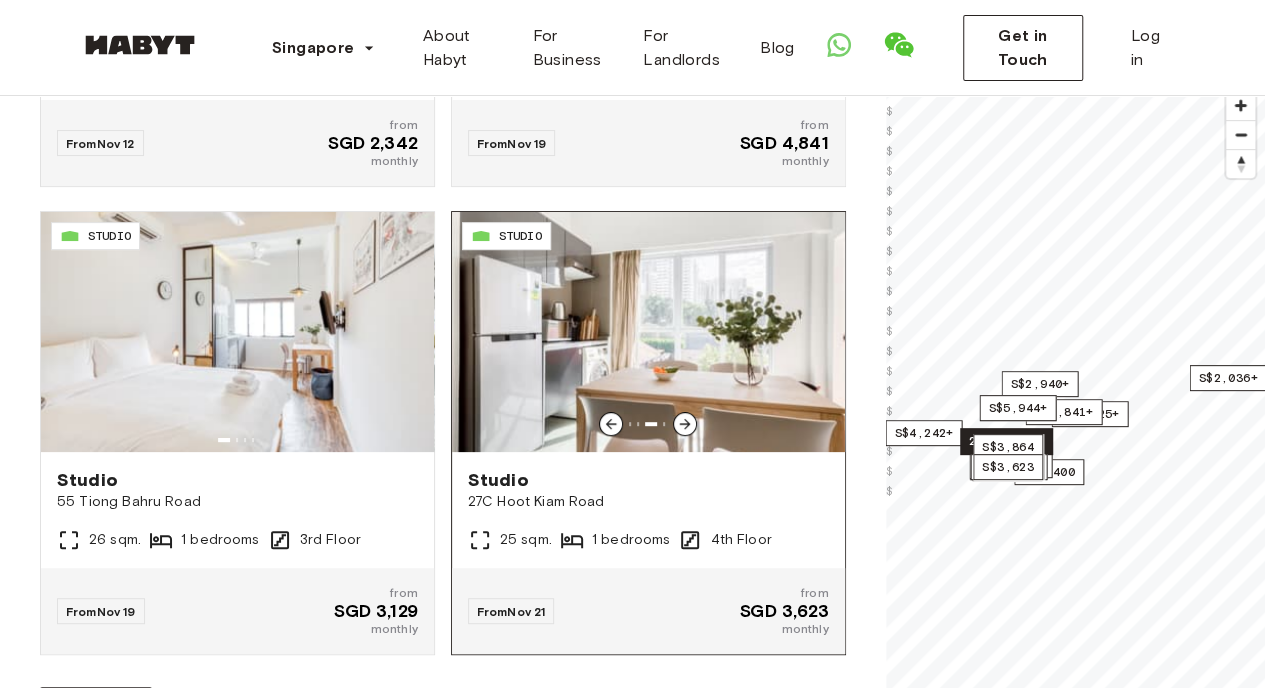 click 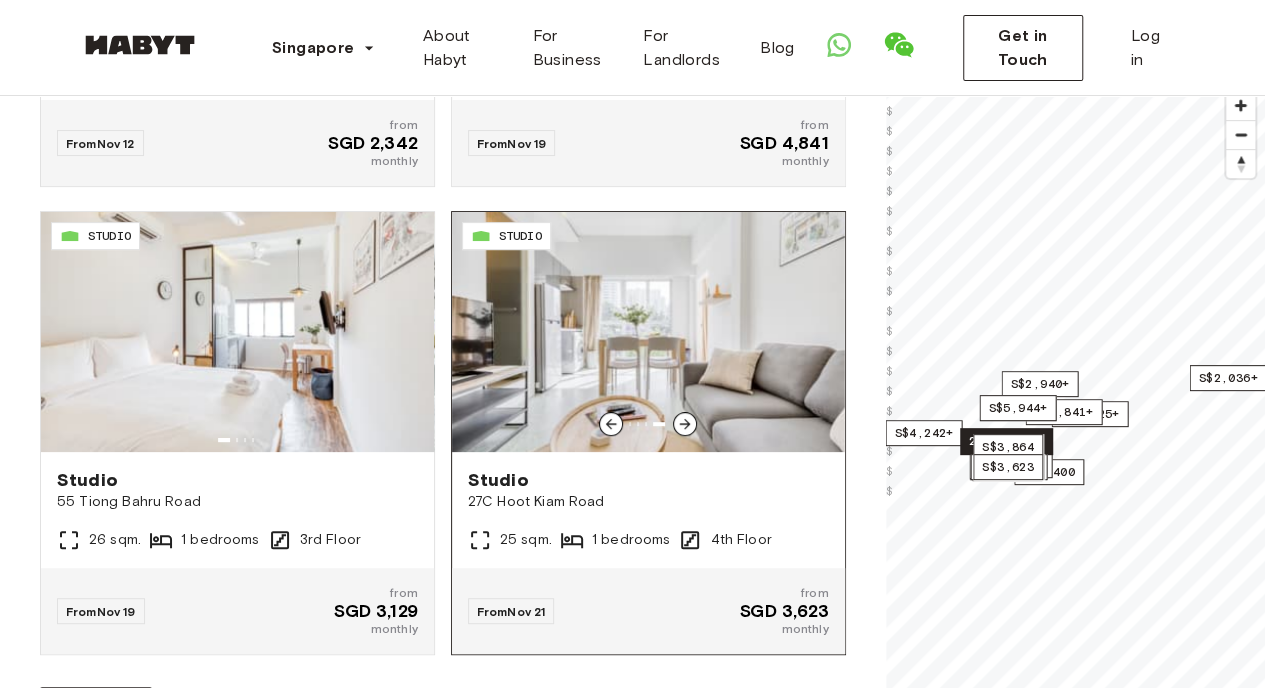 click 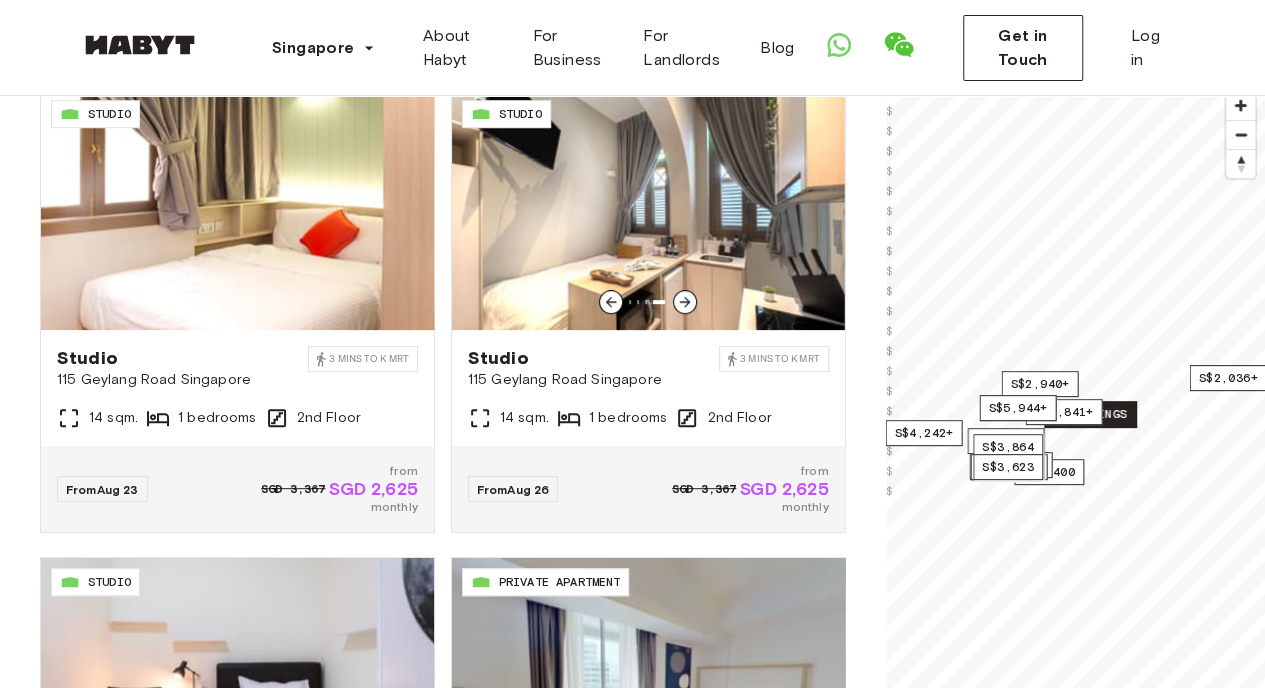 scroll, scrollTop: 0, scrollLeft: 0, axis: both 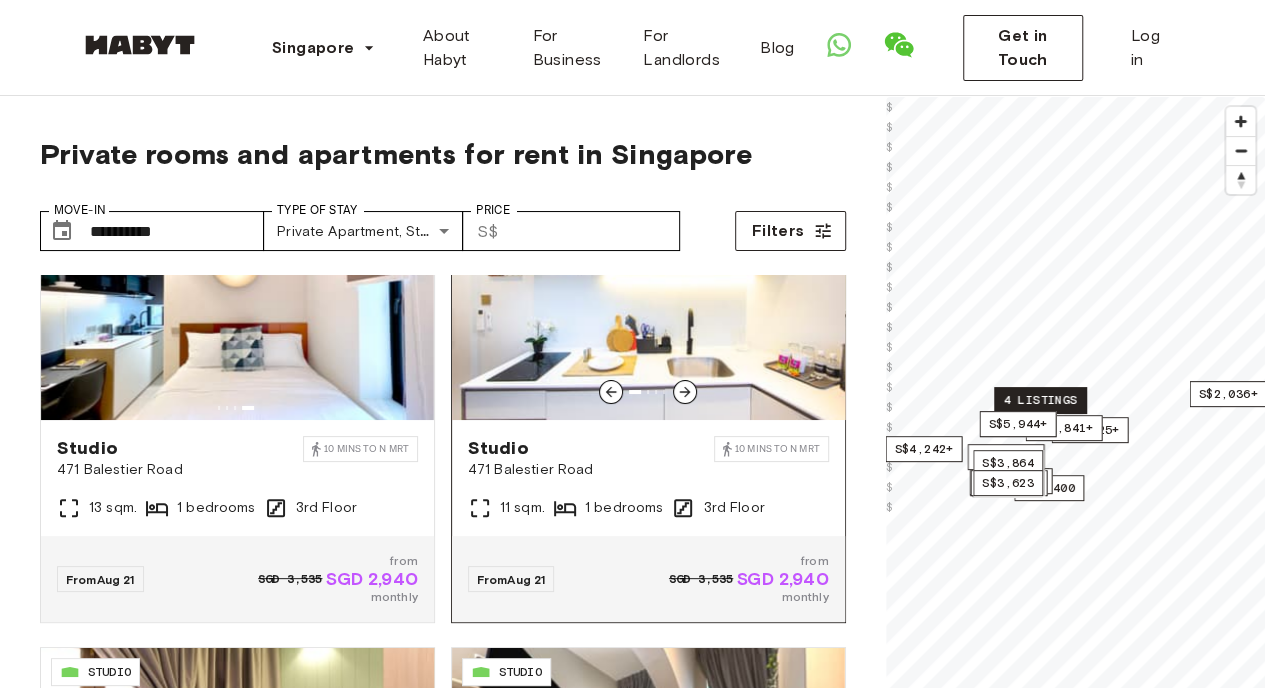 click 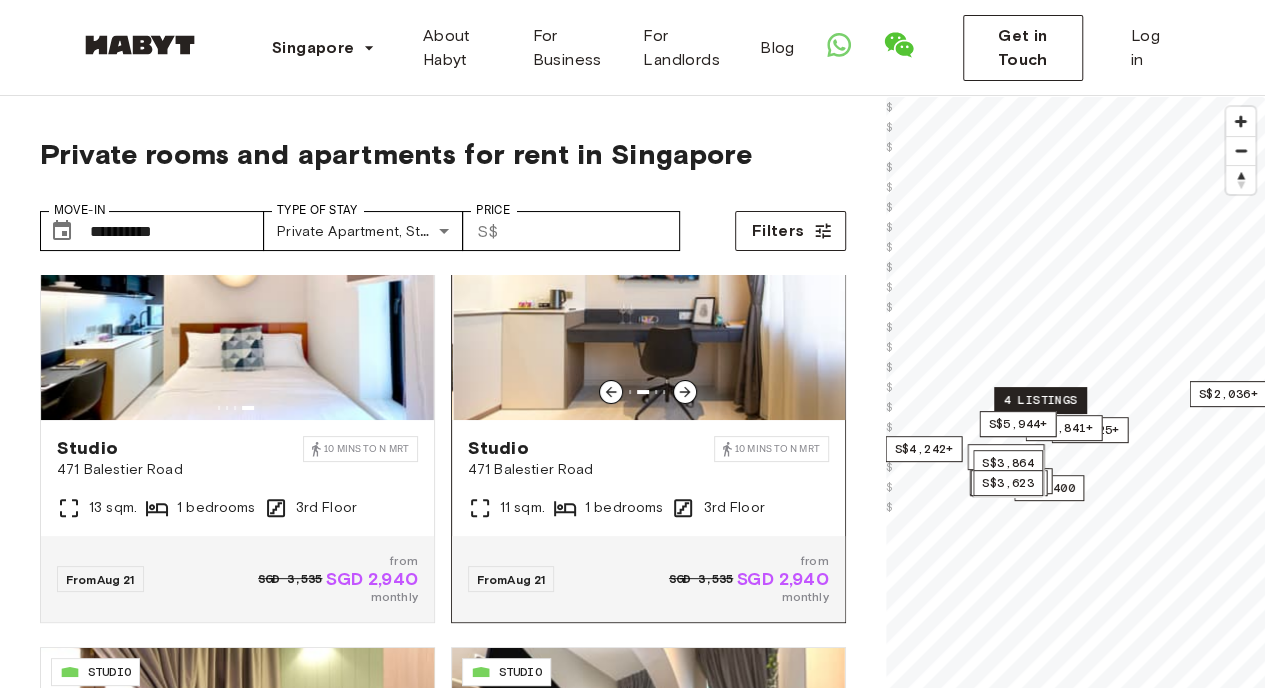 click 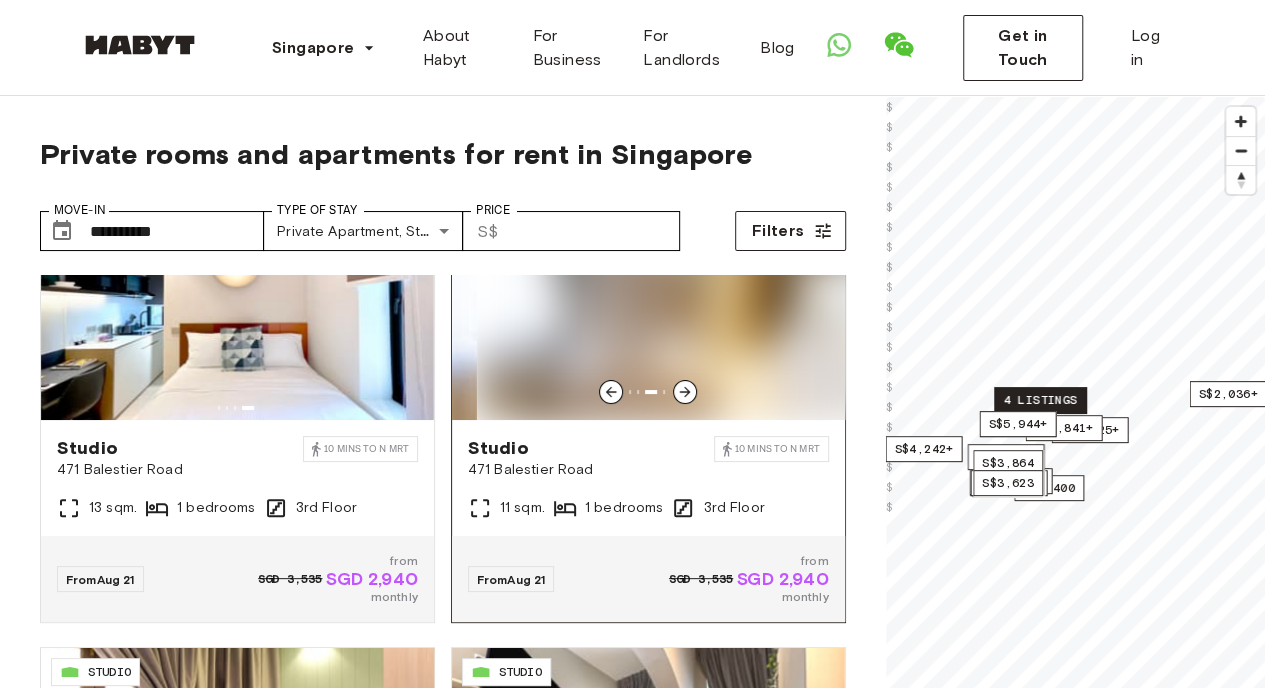 scroll, scrollTop: 0, scrollLeft: 0, axis: both 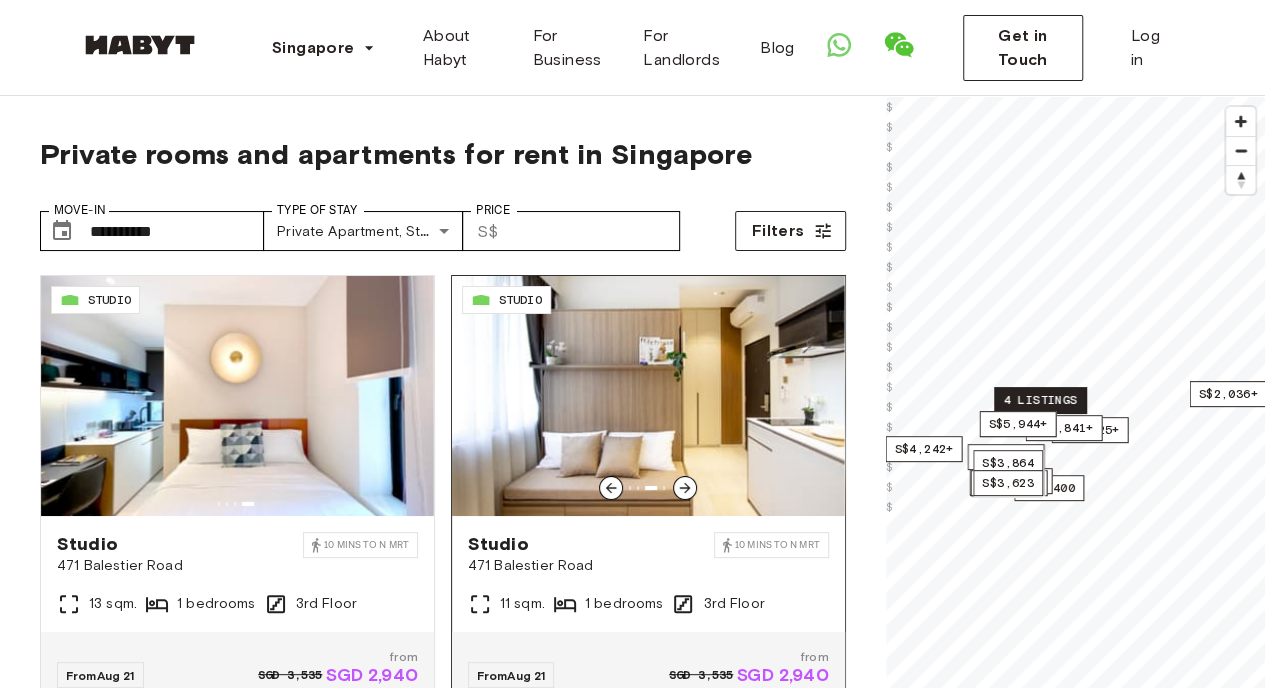 click 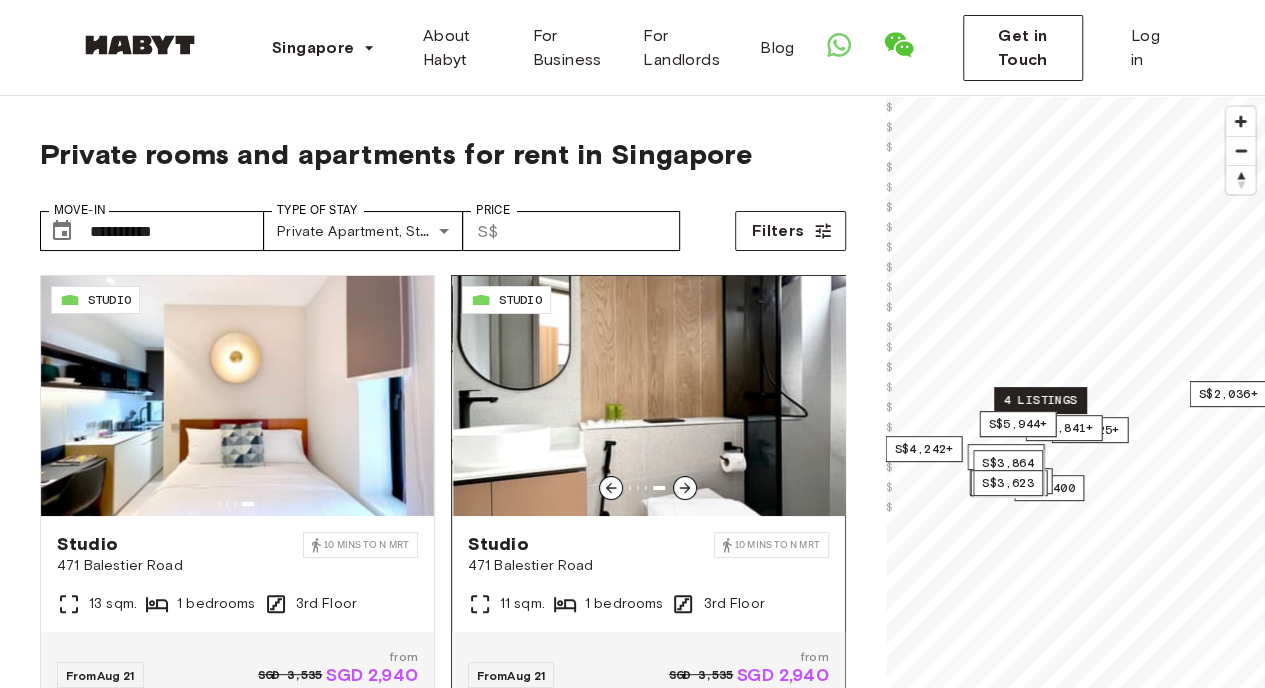 click 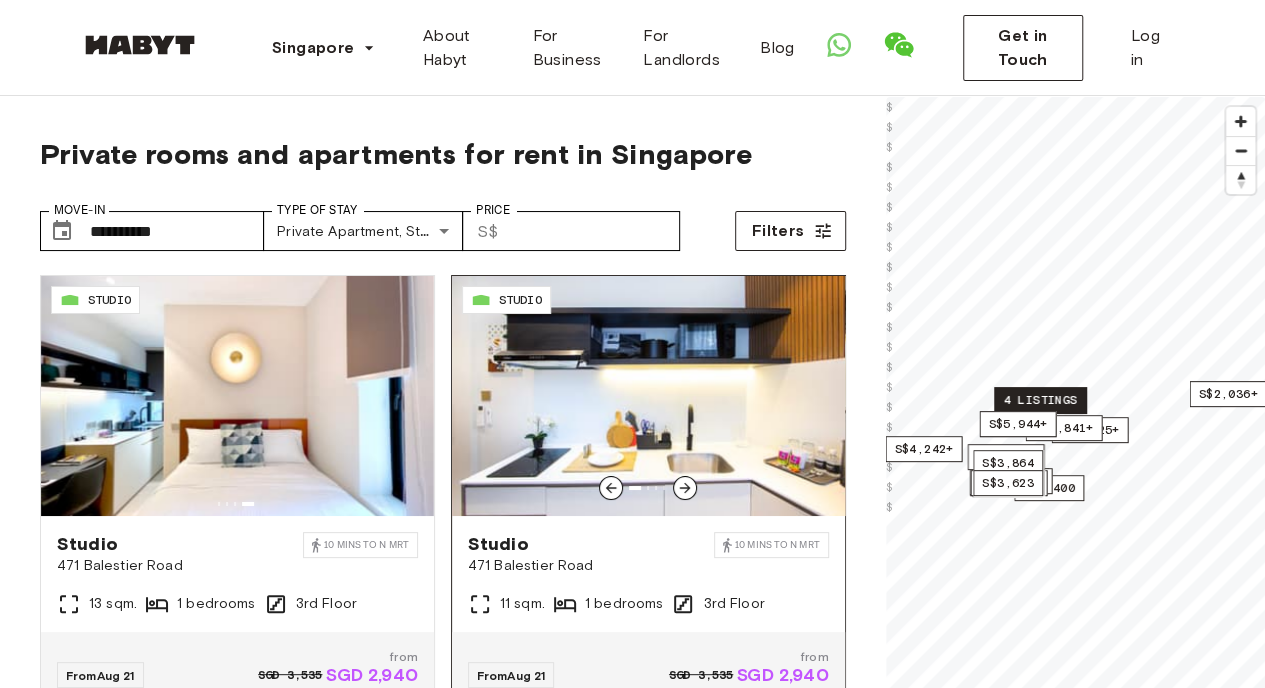 click 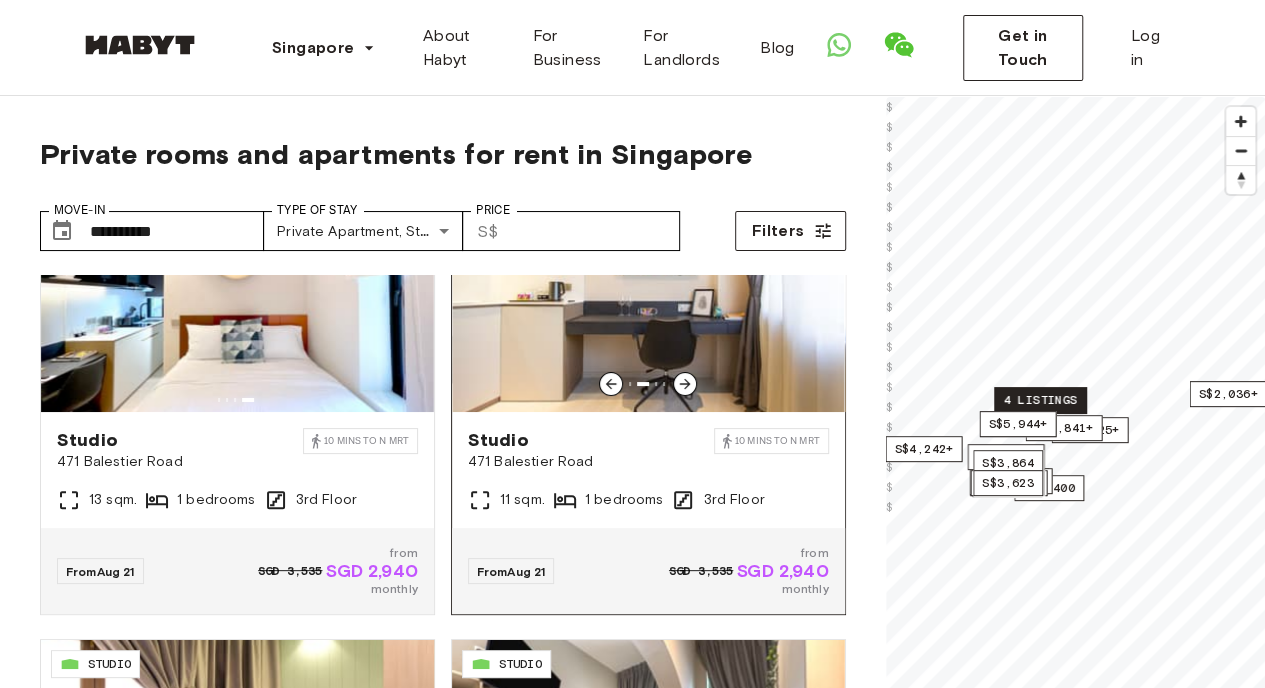 scroll, scrollTop: 108, scrollLeft: 0, axis: vertical 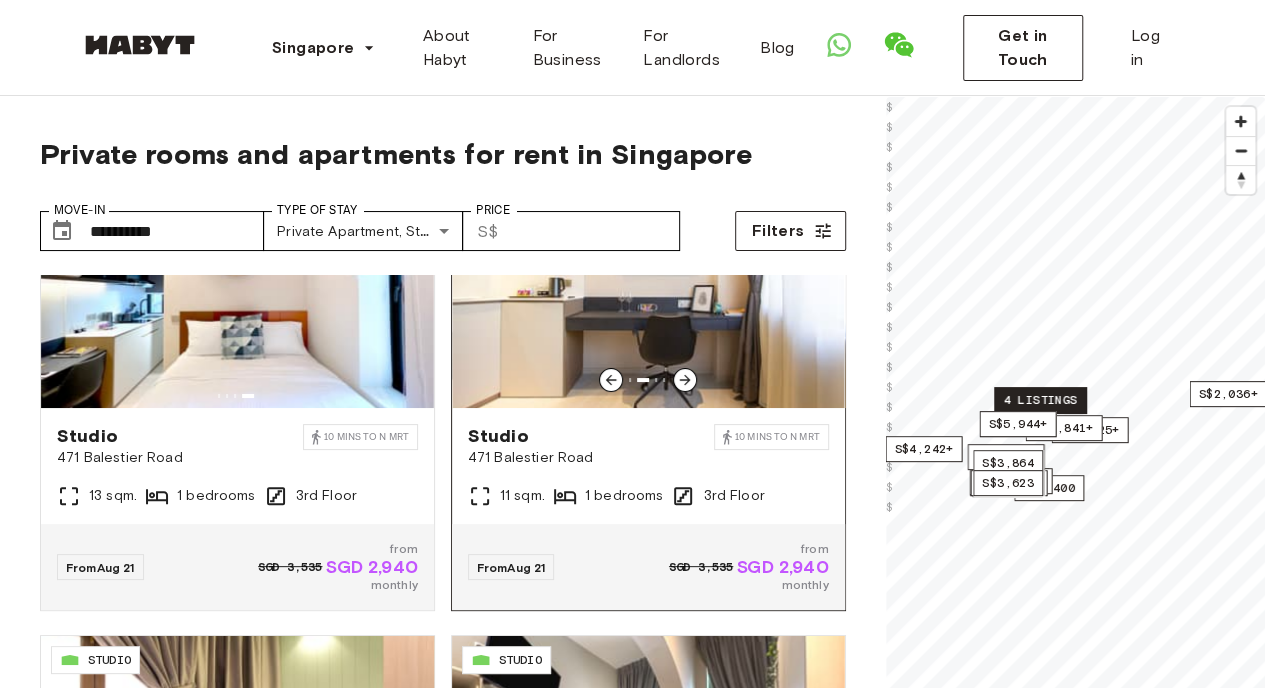 click on "11 sqm." at bounding box center (522, 496) 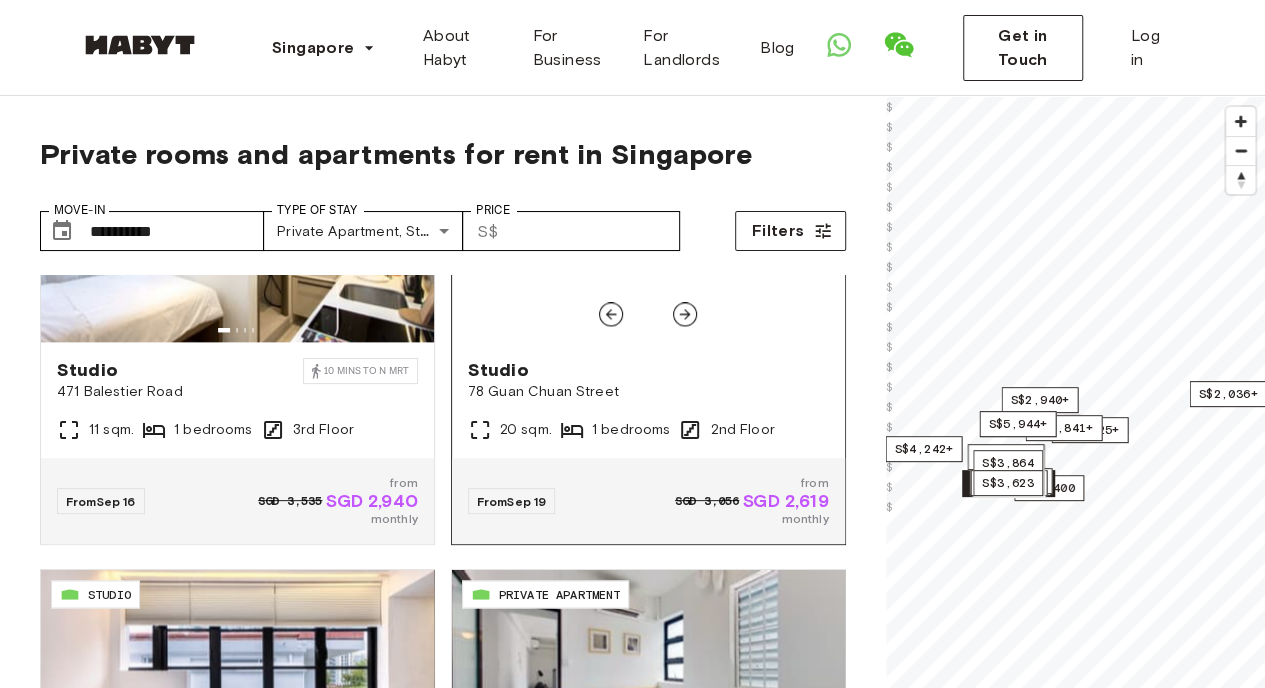 scroll, scrollTop: 1457, scrollLeft: 0, axis: vertical 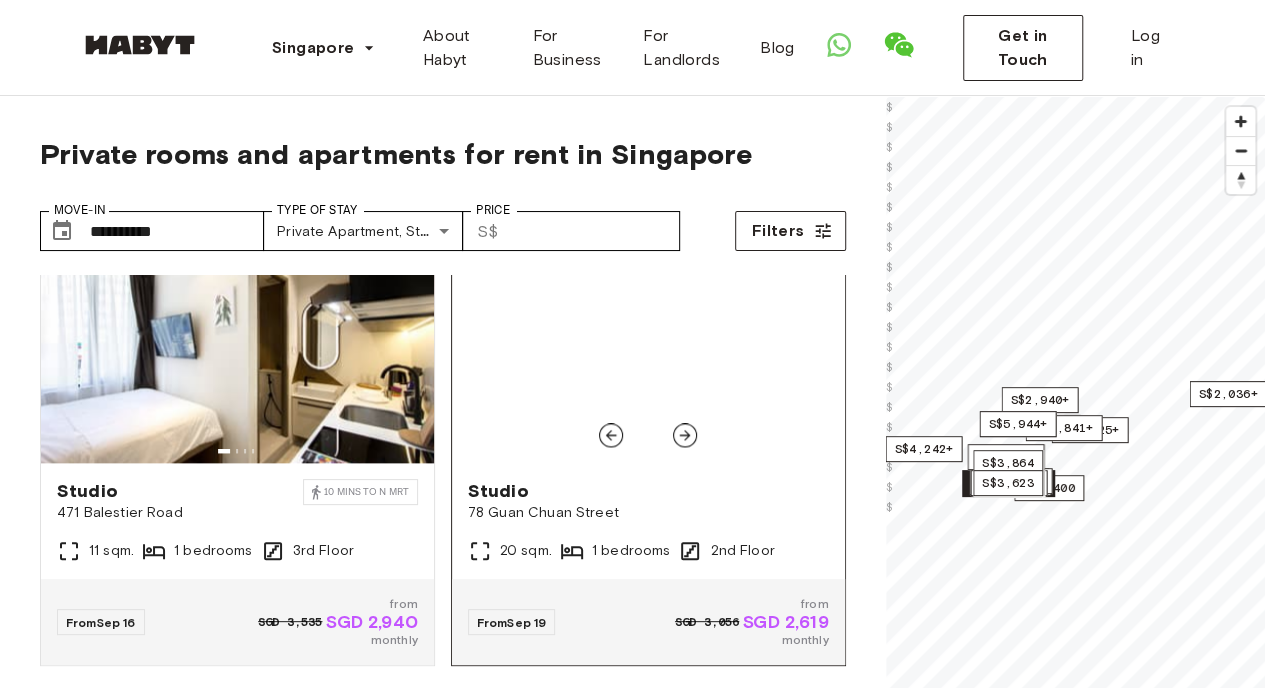click at bounding box center (648, 435) 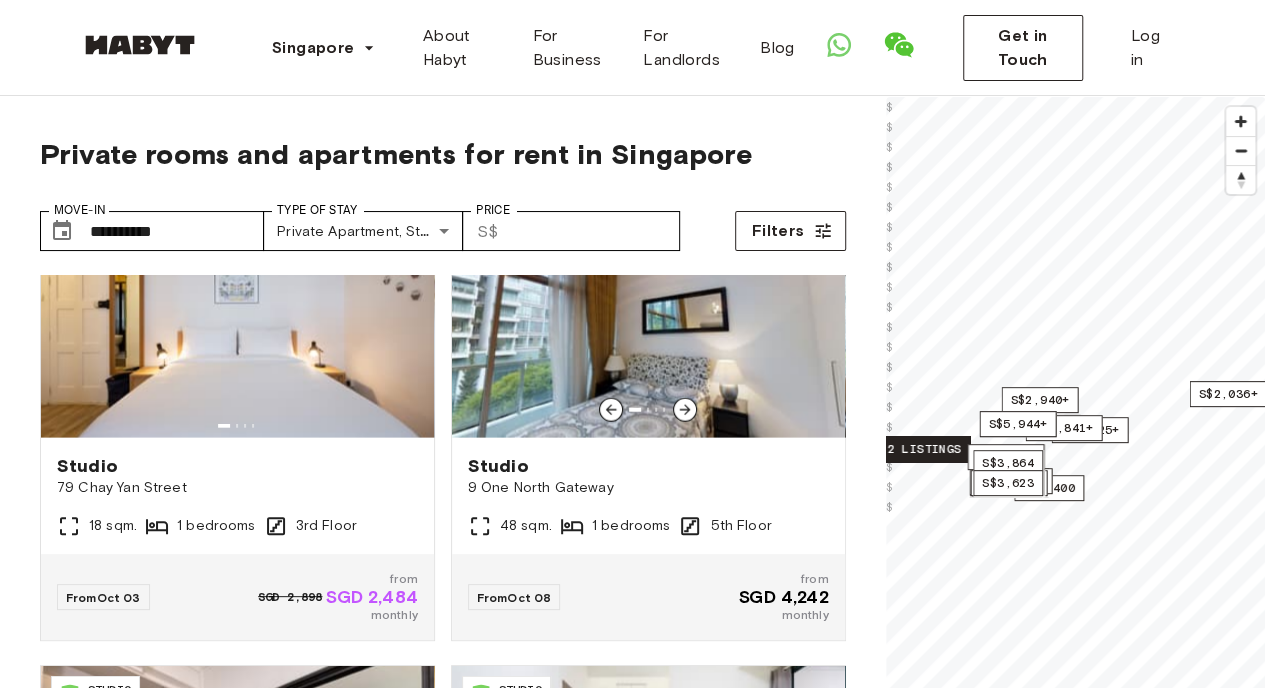 scroll, scrollTop: 2417, scrollLeft: 0, axis: vertical 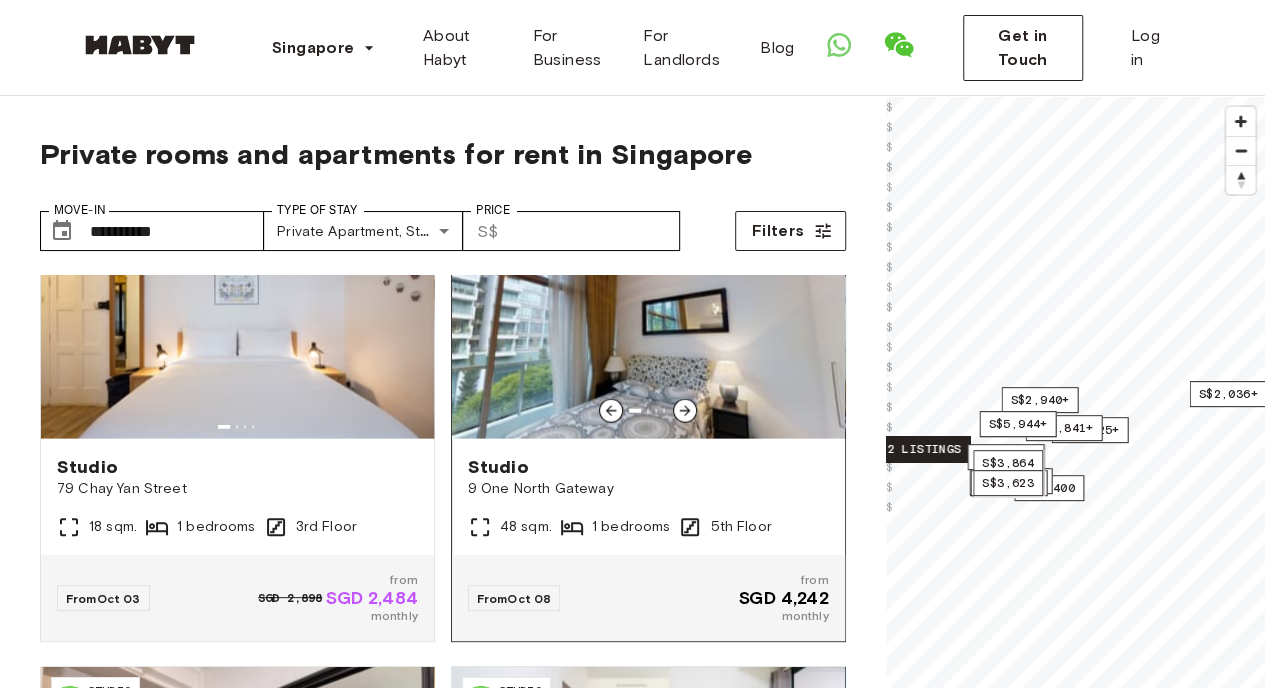 click at bounding box center (648, 319) 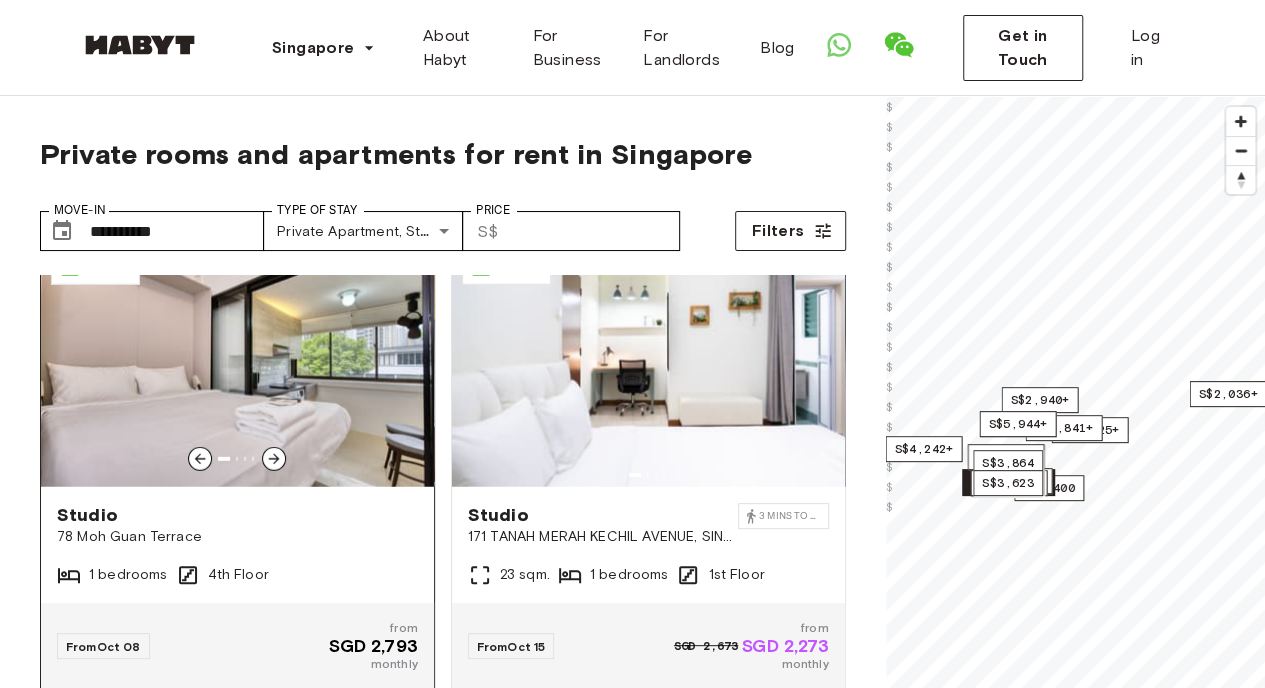 scroll, scrollTop: 3026, scrollLeft: 0, axis: vertical 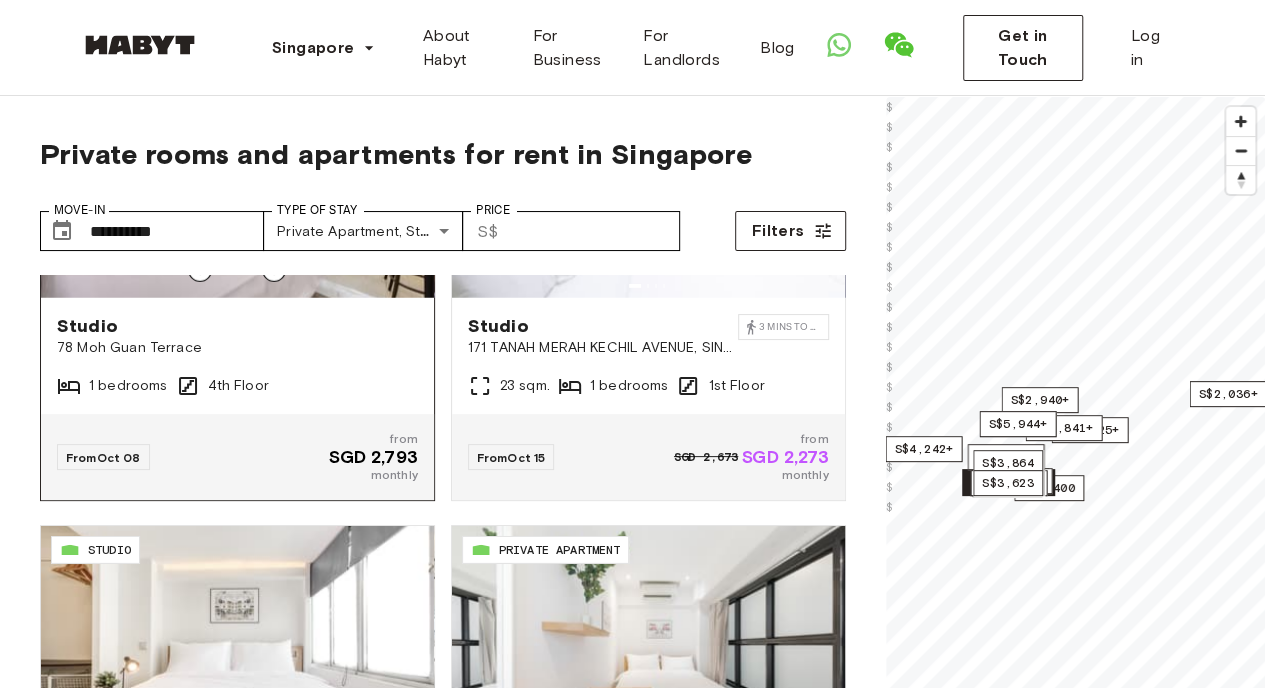 click on "From  Oct 08 from SGD 2,793 monthly" at bounding box center (237, 457) 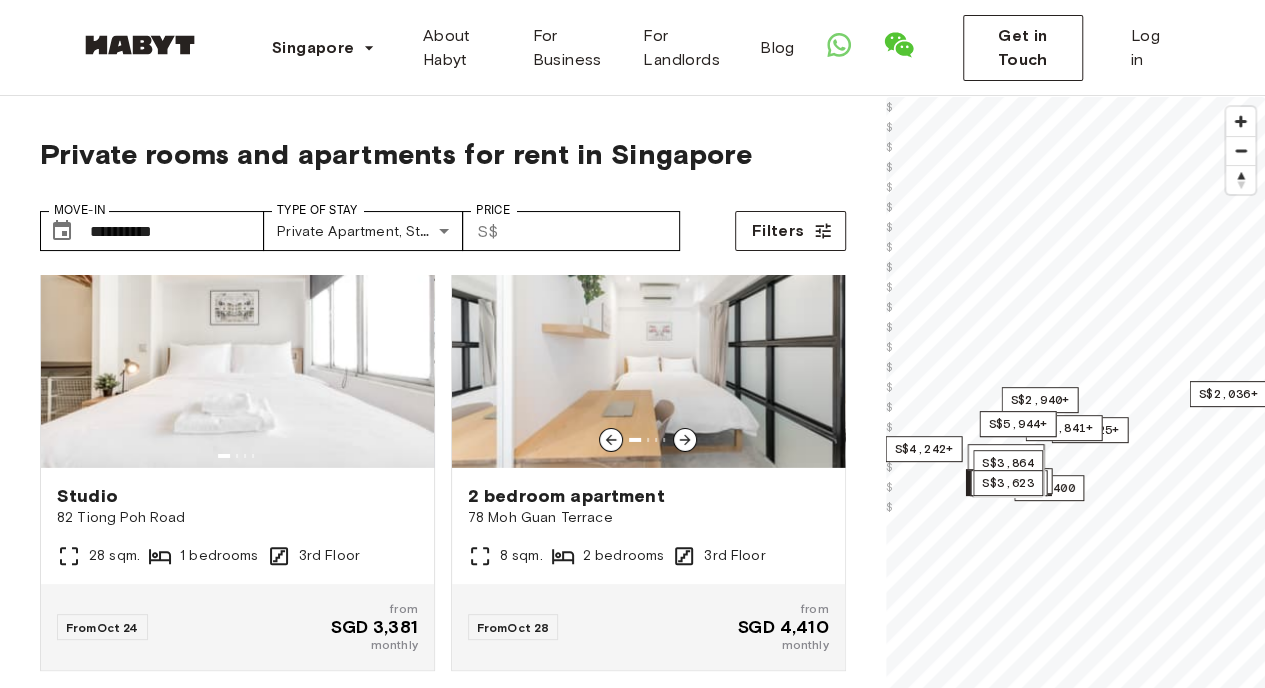 scroll, scrollTop: 3325, scrollLeft: 0, axis: vertical 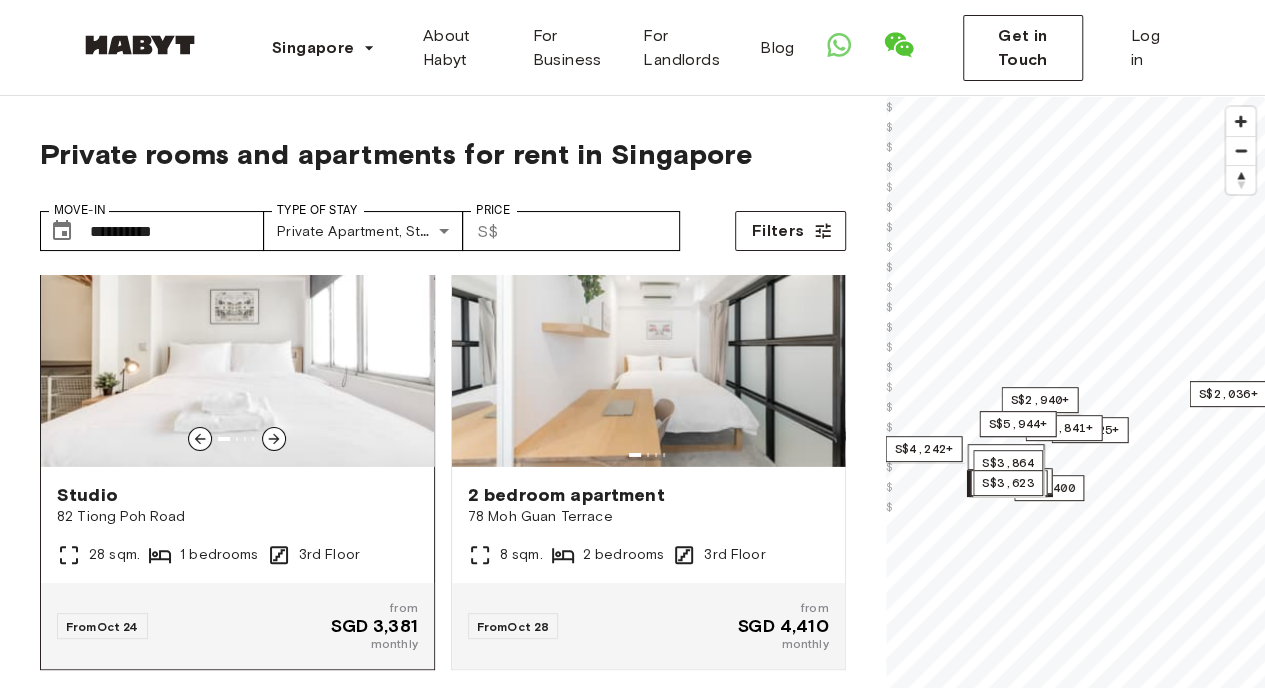 click 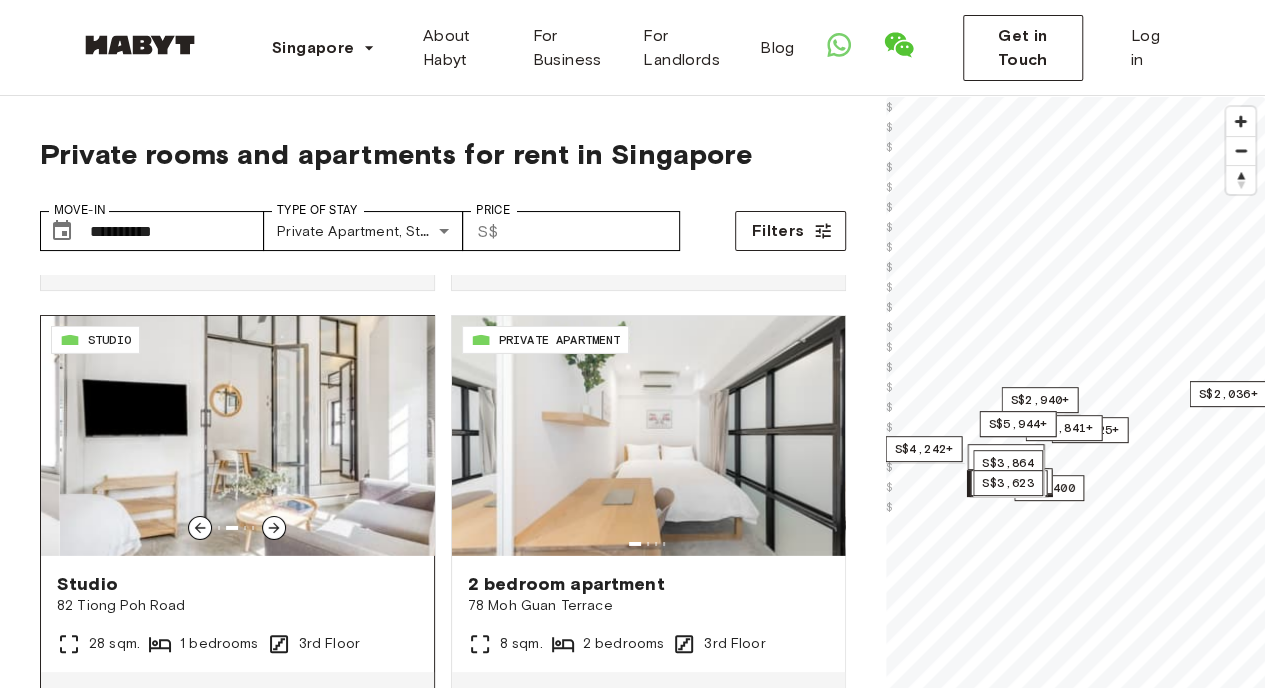 scroll, scrollTop: 3235, scrollLeft: 0, axis: vertical 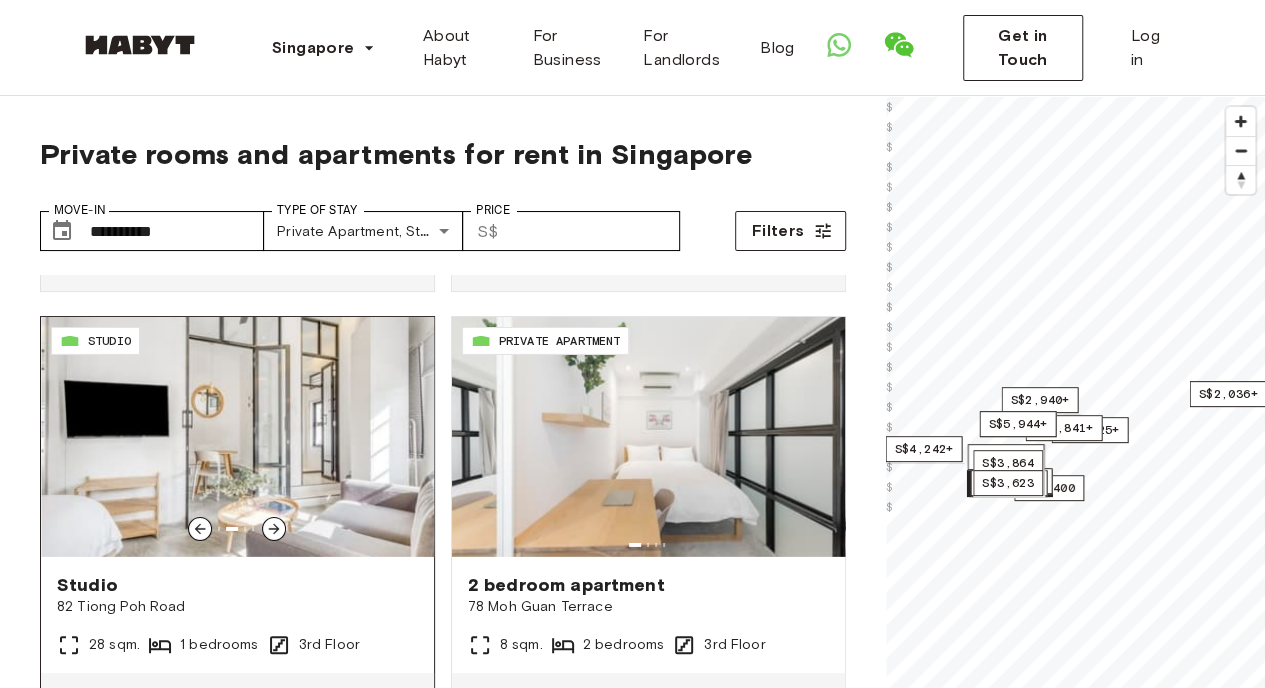 click 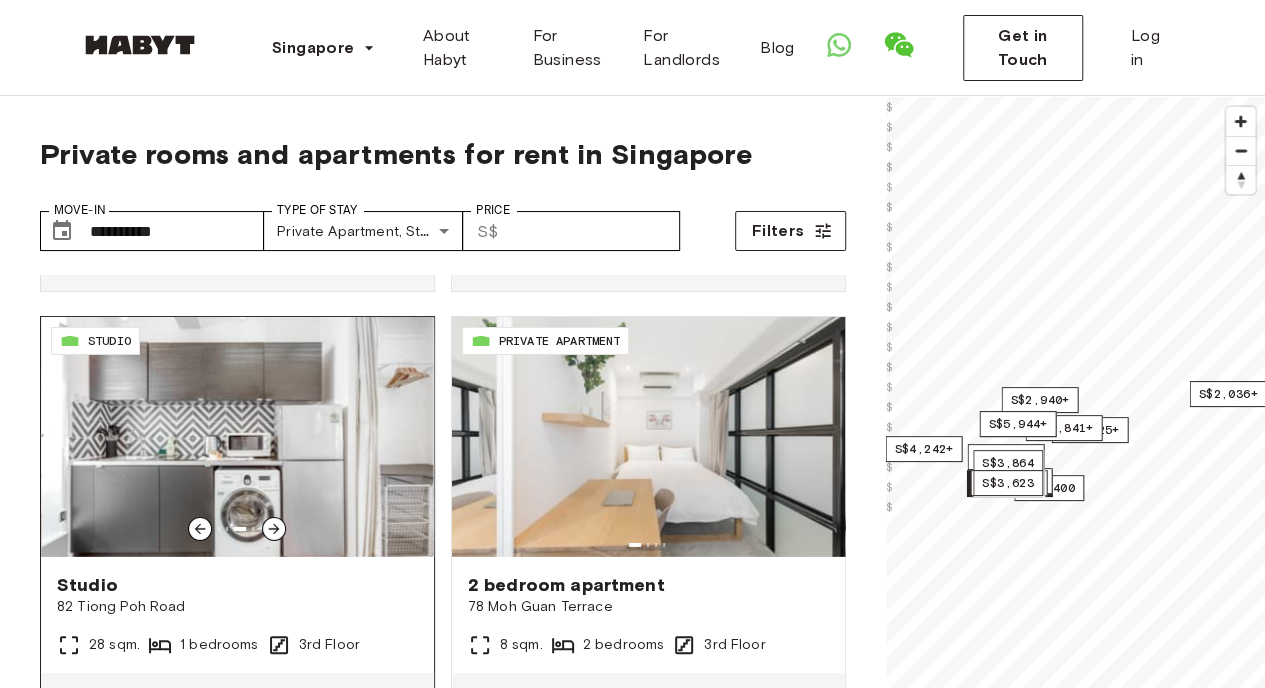 click 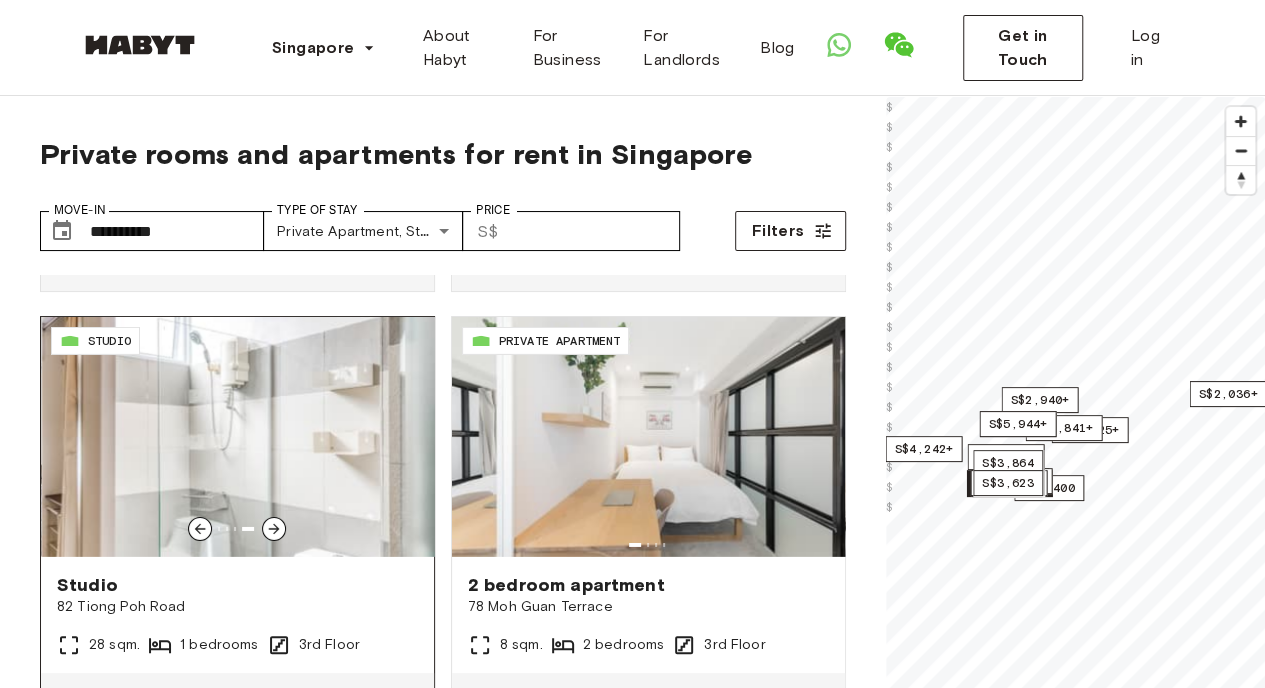 click 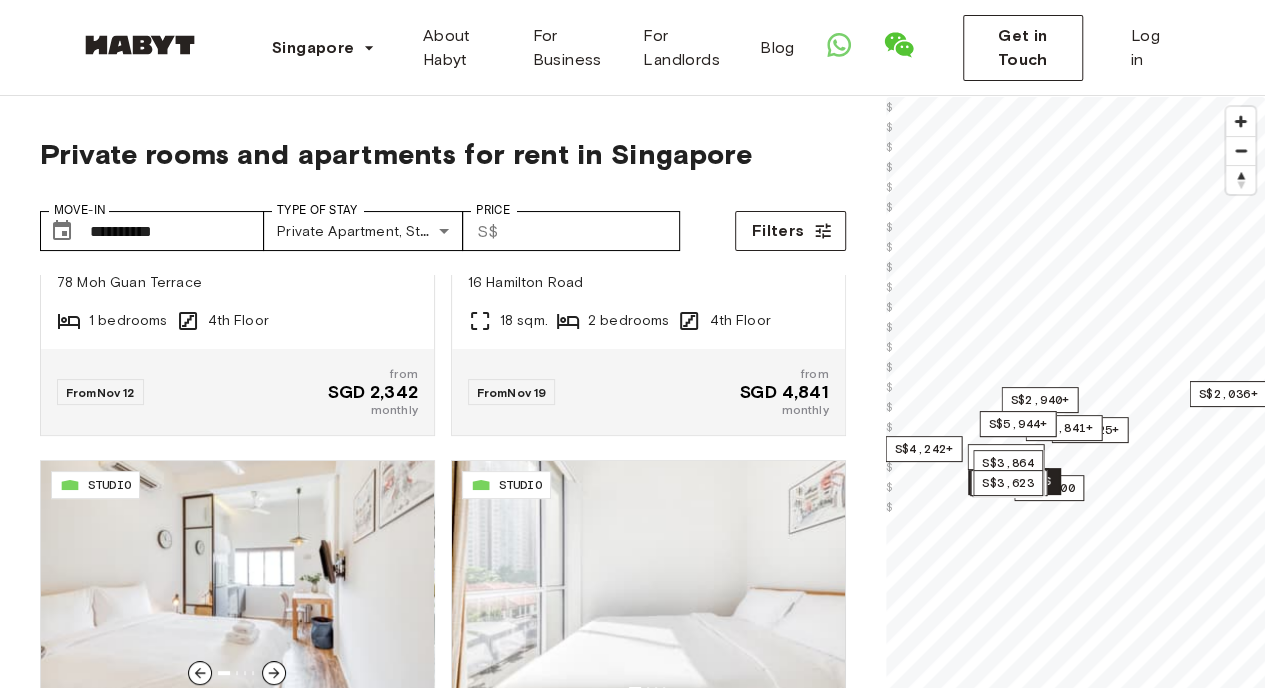 scroll, scrollTop: 4090, scrollLeft: 0, axis: vertical 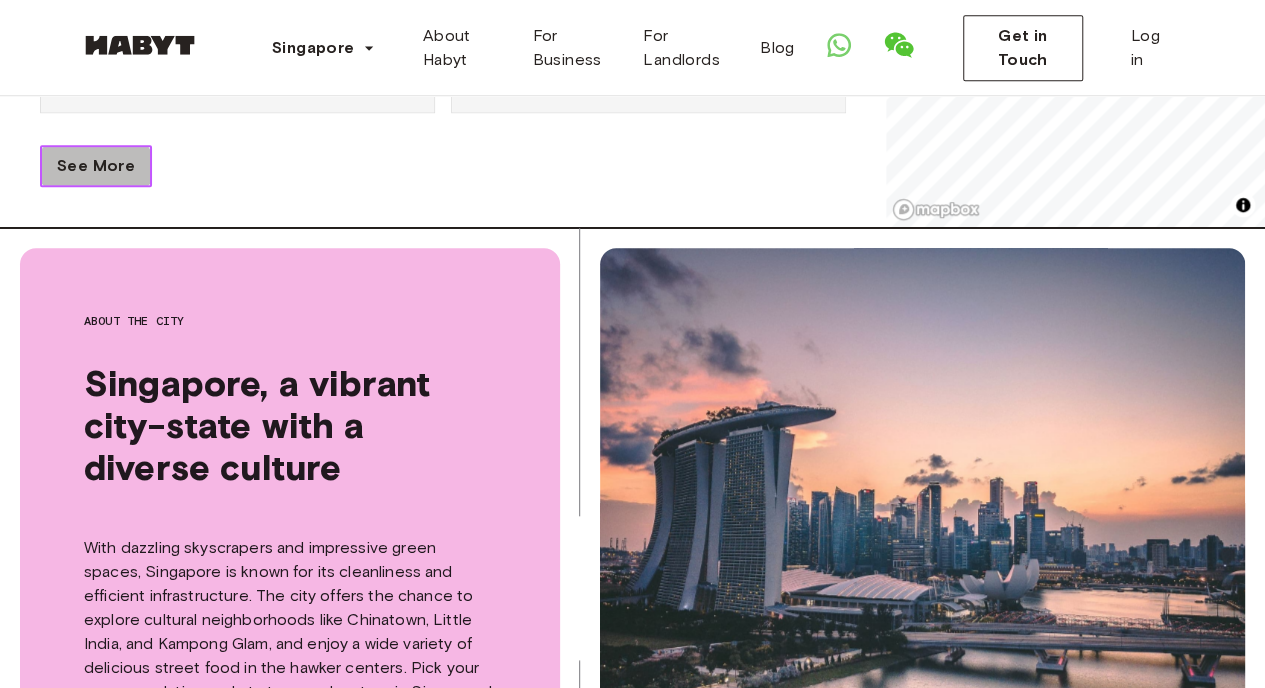 click on "See More" at bounding box center (96, 166) 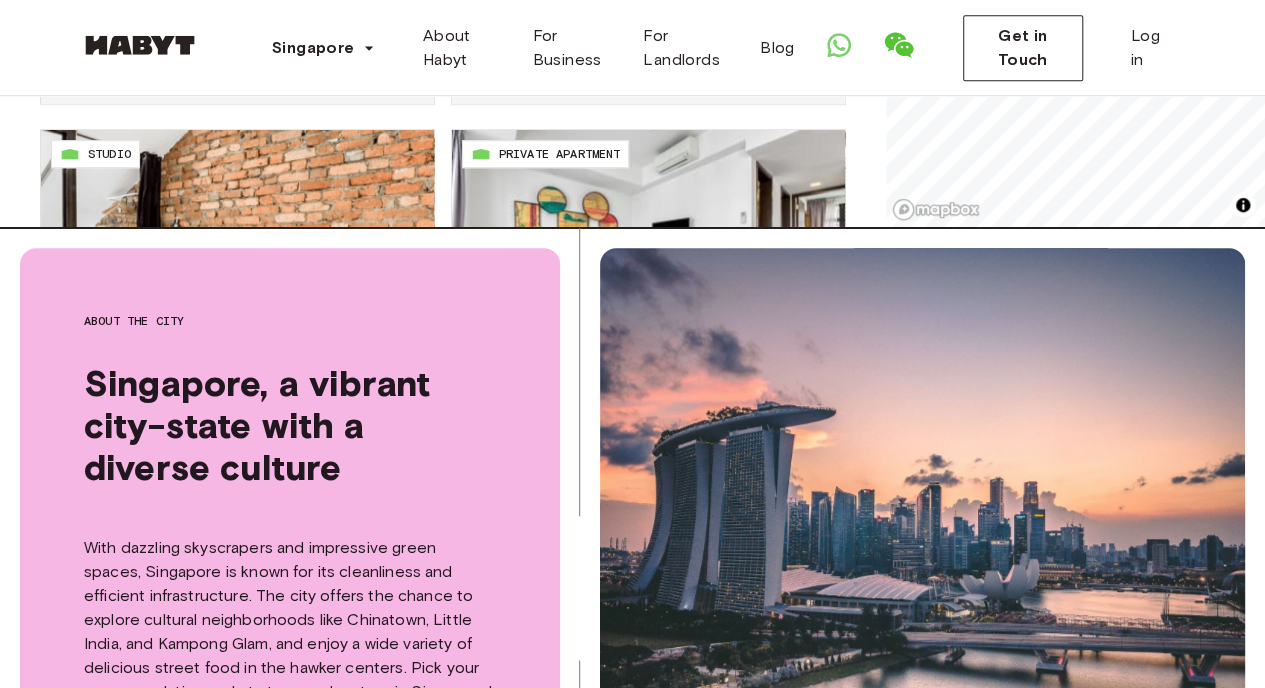 scroll, scrollTop: 463, scrollLeft: 0, axis: vertical 